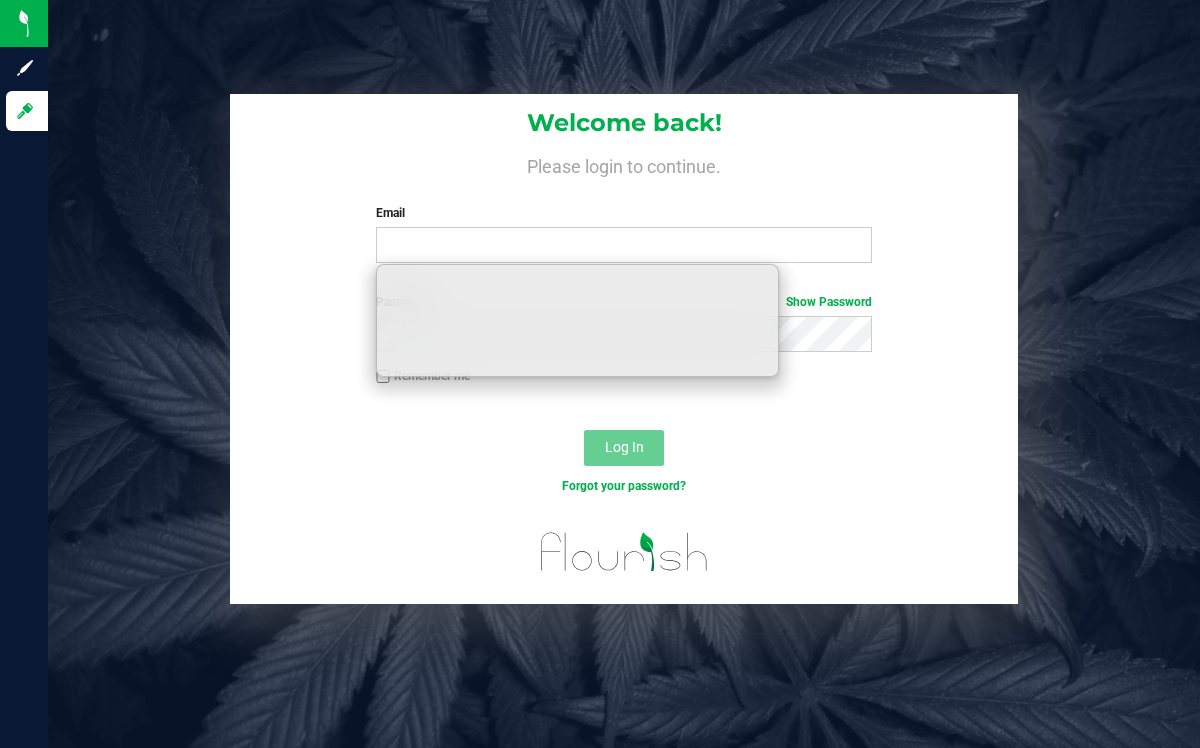 scroll, scrollTop: 0, scrollLeft: 0, axis: both 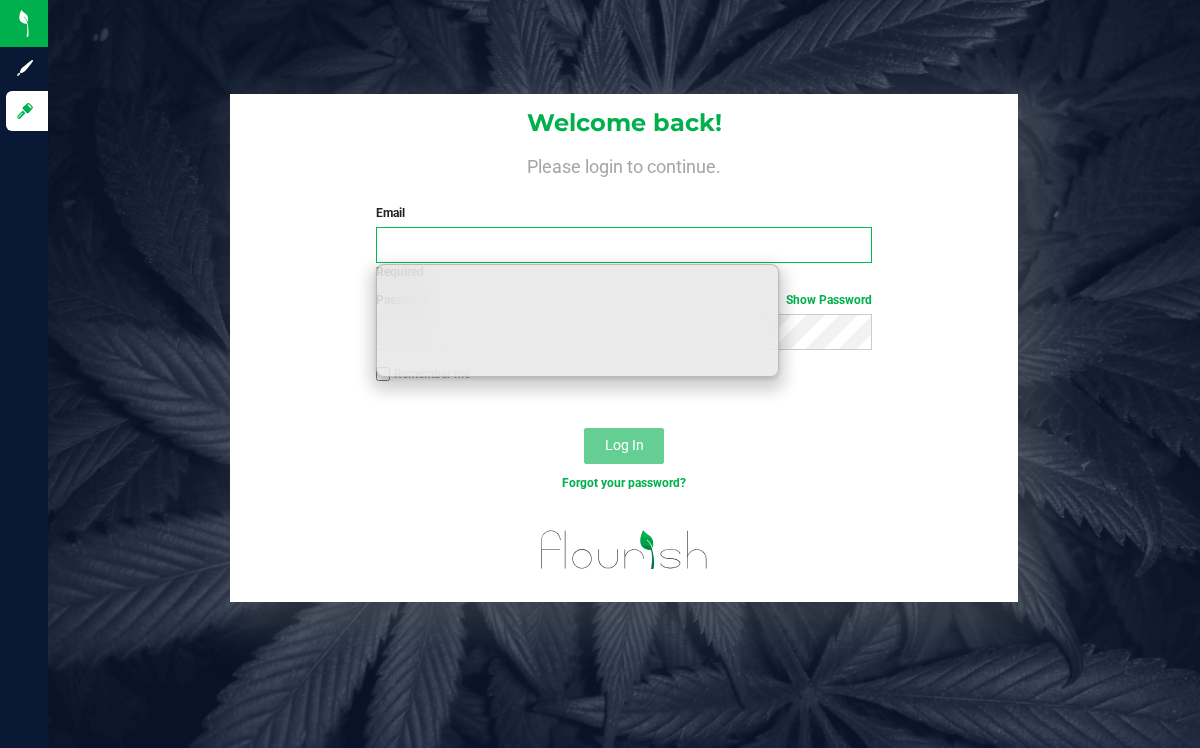 type on "[EMAIL_ADDRESS][DOMAIN_NAME]" 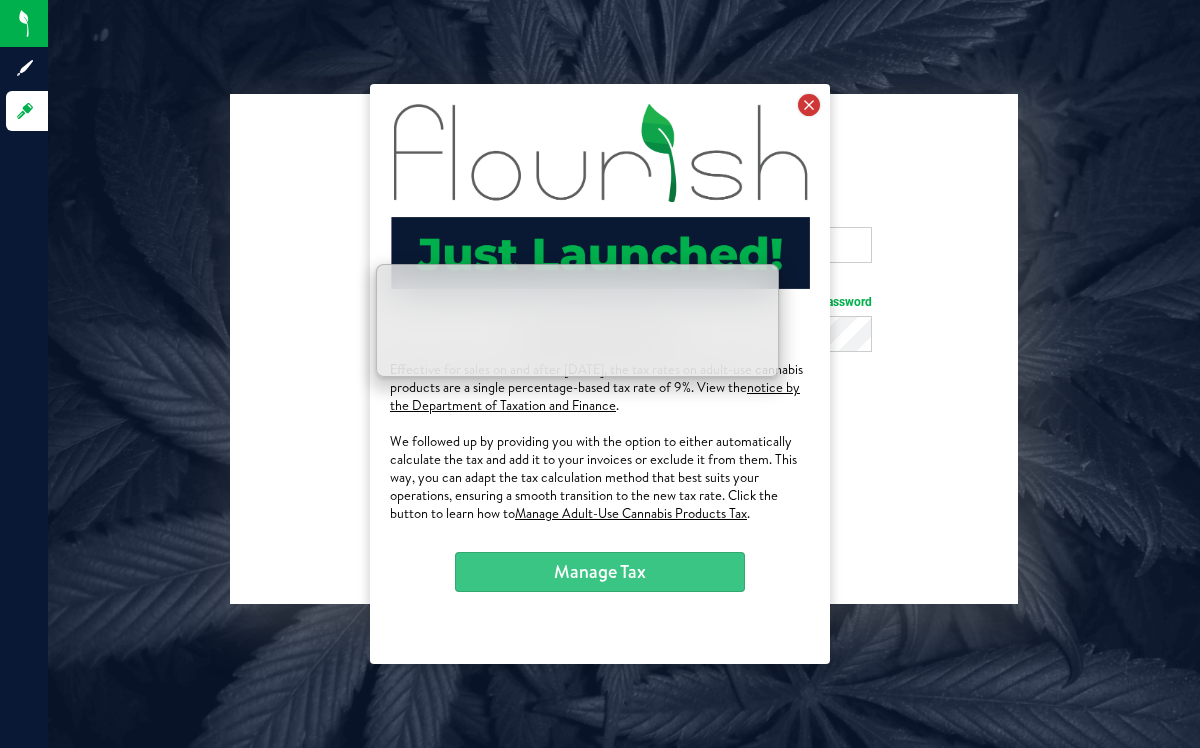 click at bounding box center [809, 105] 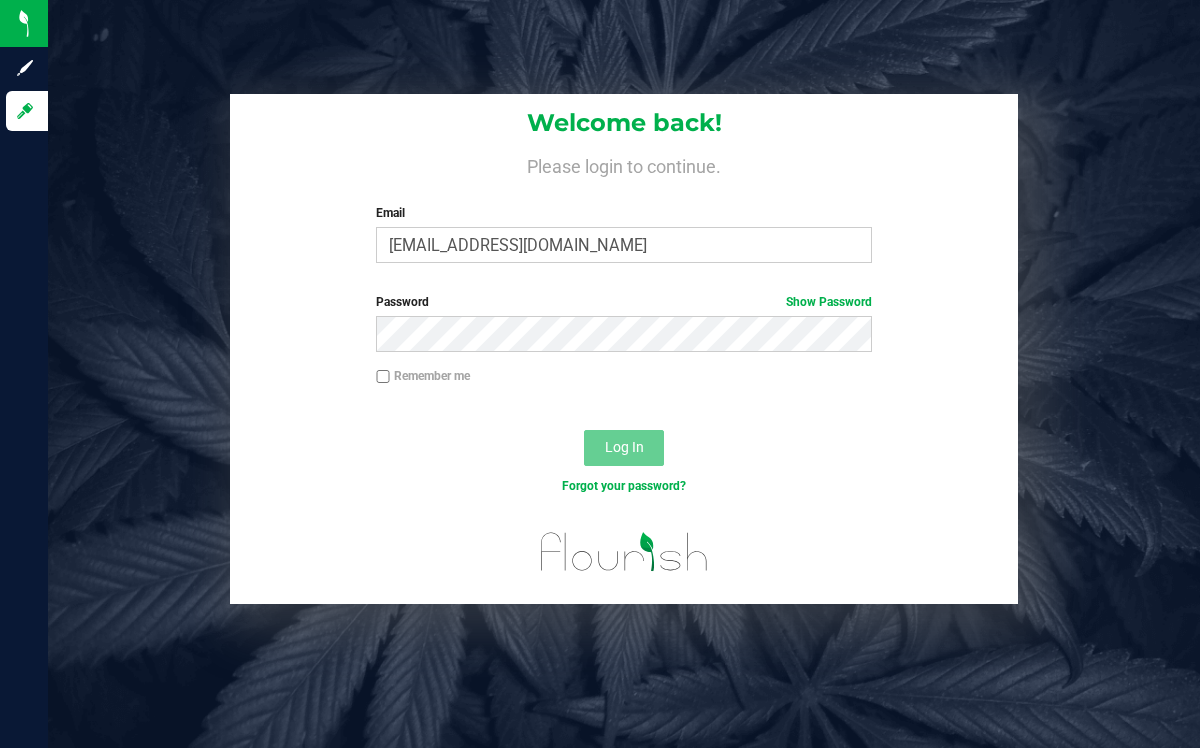 scroll, scrollTop: 0, scrollLeft: 0, axis: both 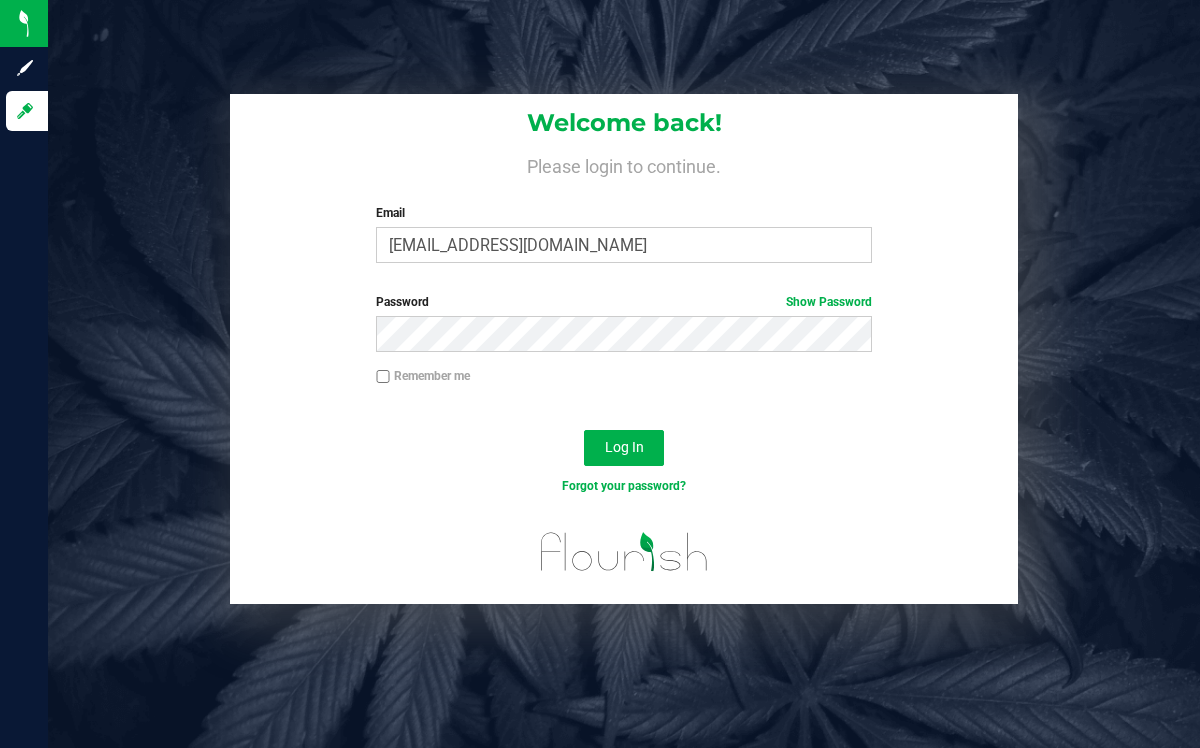 click on "Remember me" at bounding box center (383, 377) 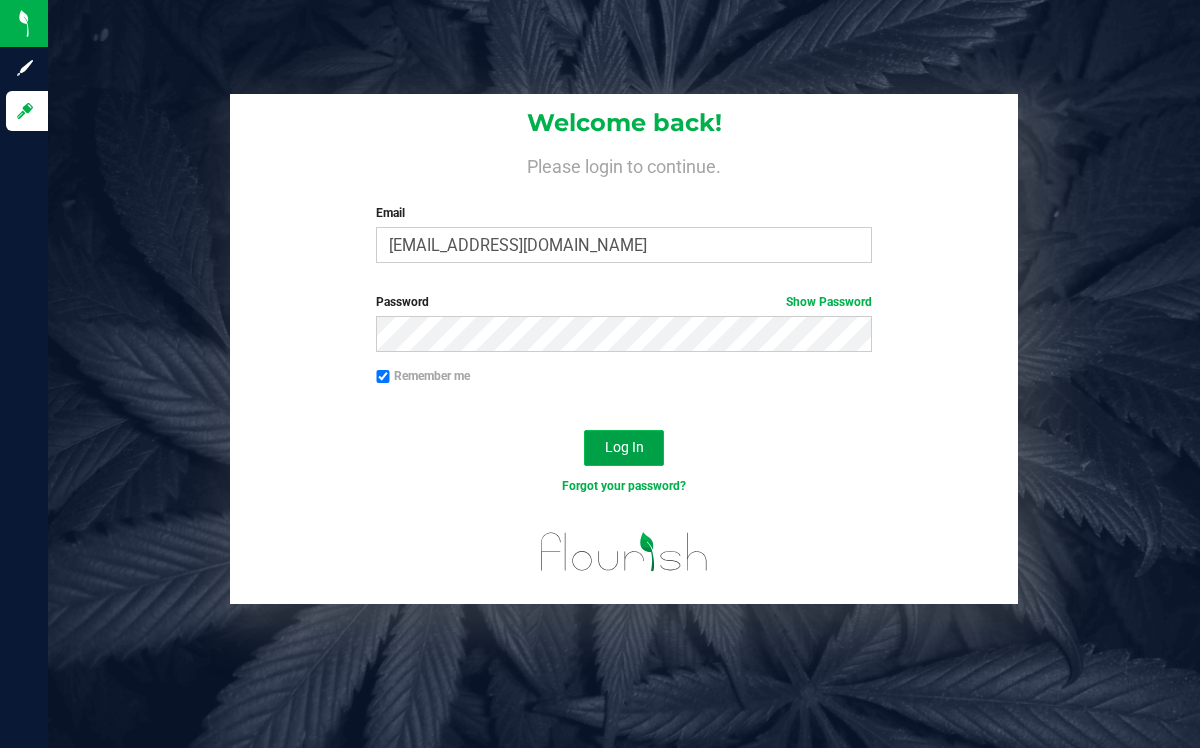 click on "Log In" at bounding box center (624, 448) 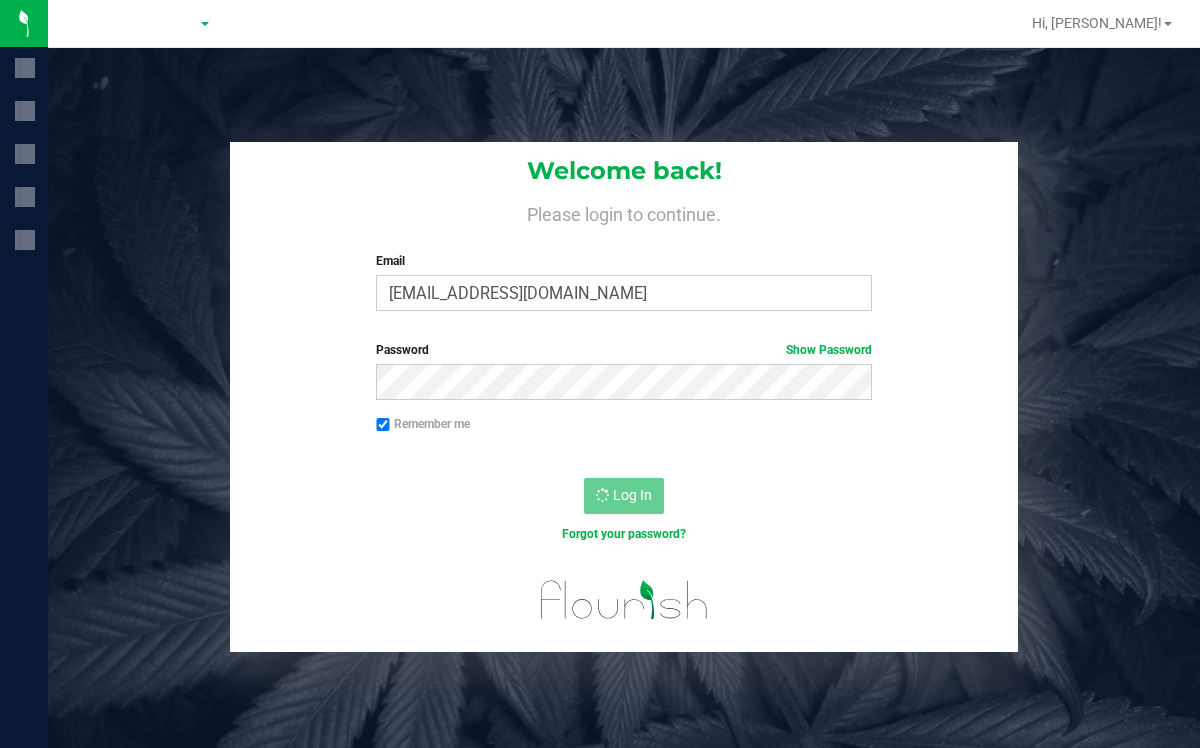 scroll, scrollTop: 0, scrollLeft: 0, axis: both 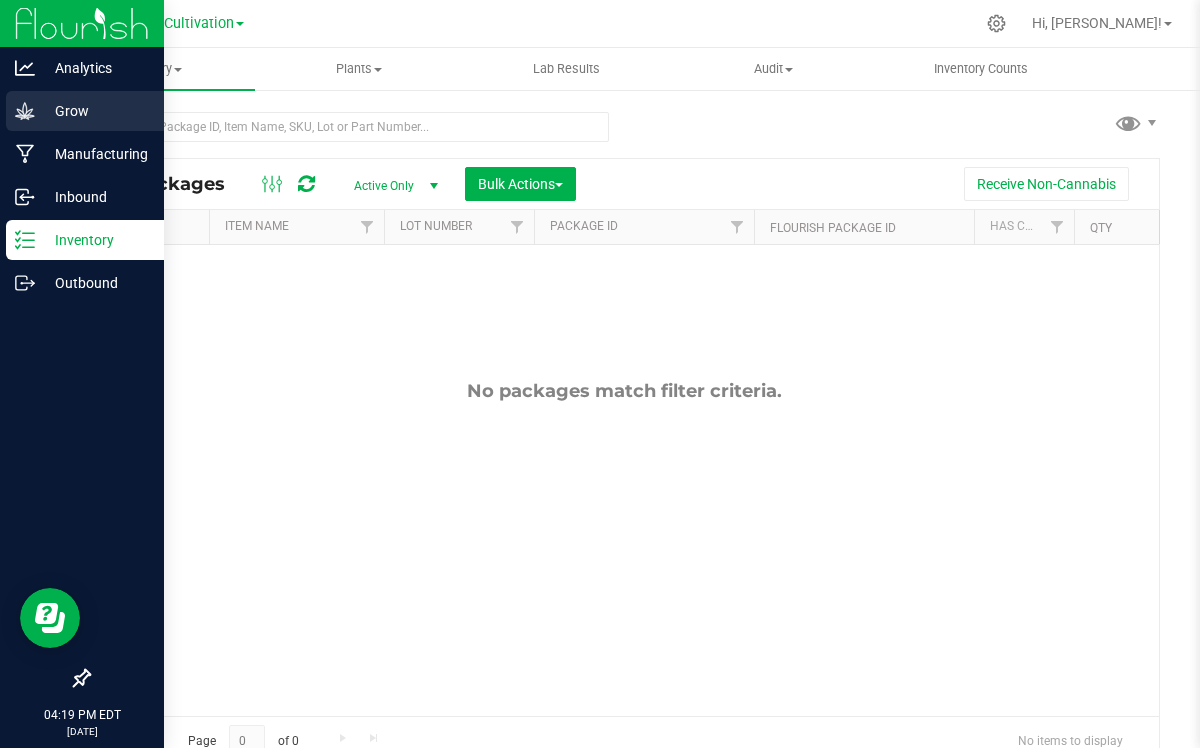click 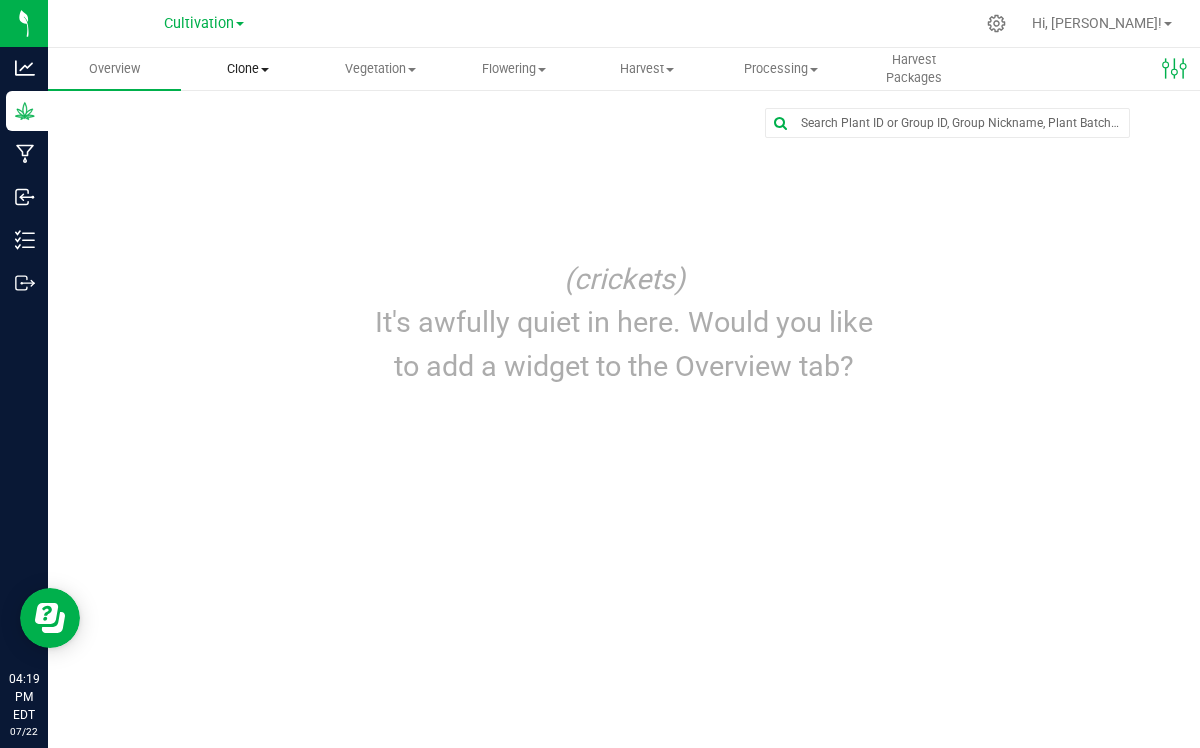 click on "Clone" at bounding box center (247, 69) 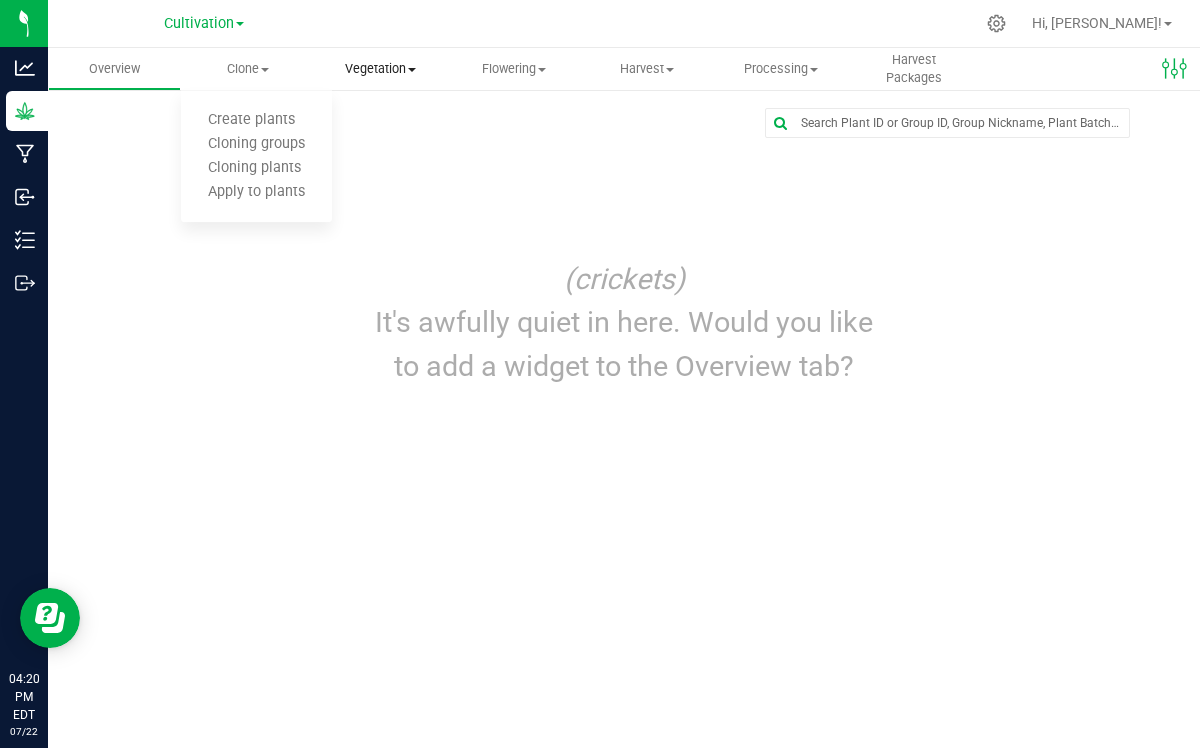 click at bounding box center [412, 70] 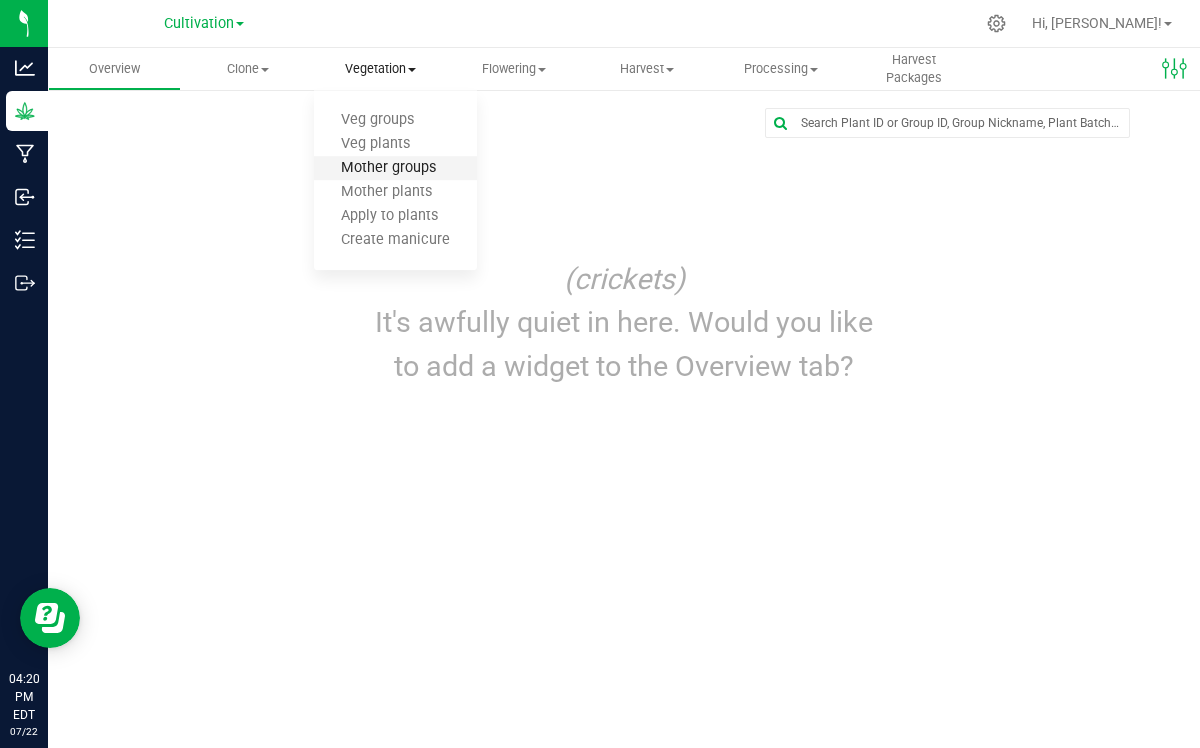 click on "Mother groups" at bounding box center [388, 168] 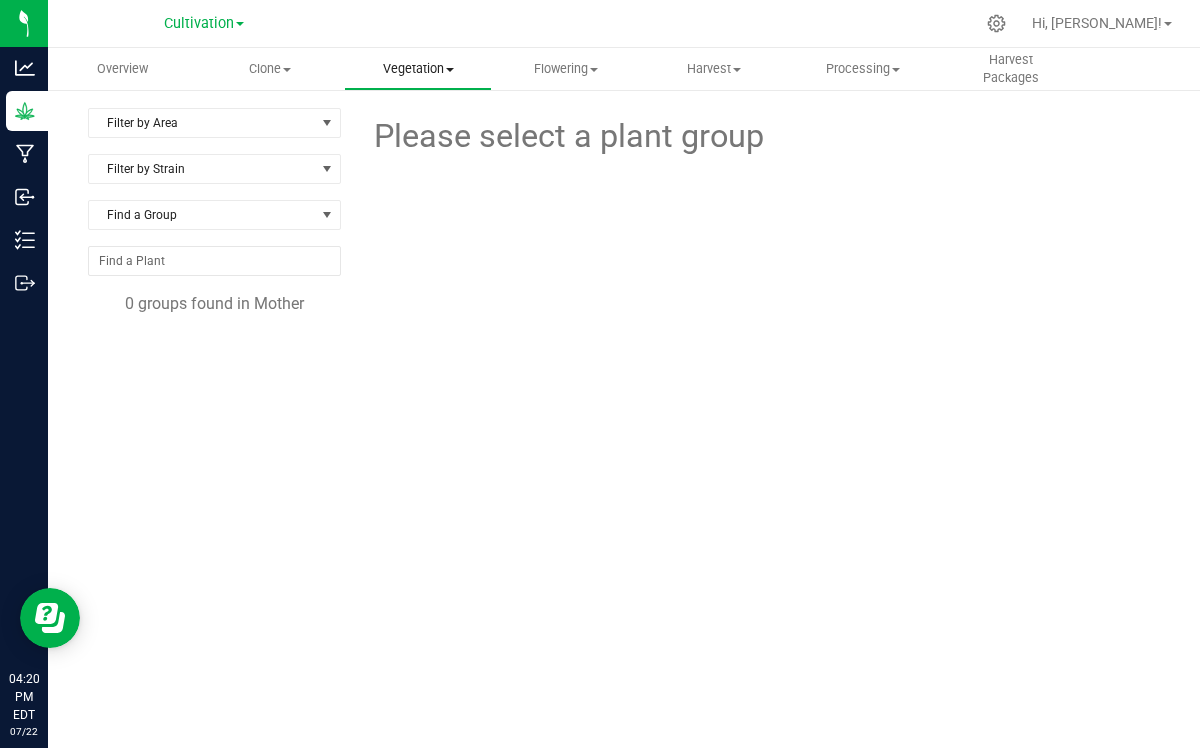 click on "Vegetation" at bounding box center [418, 69] 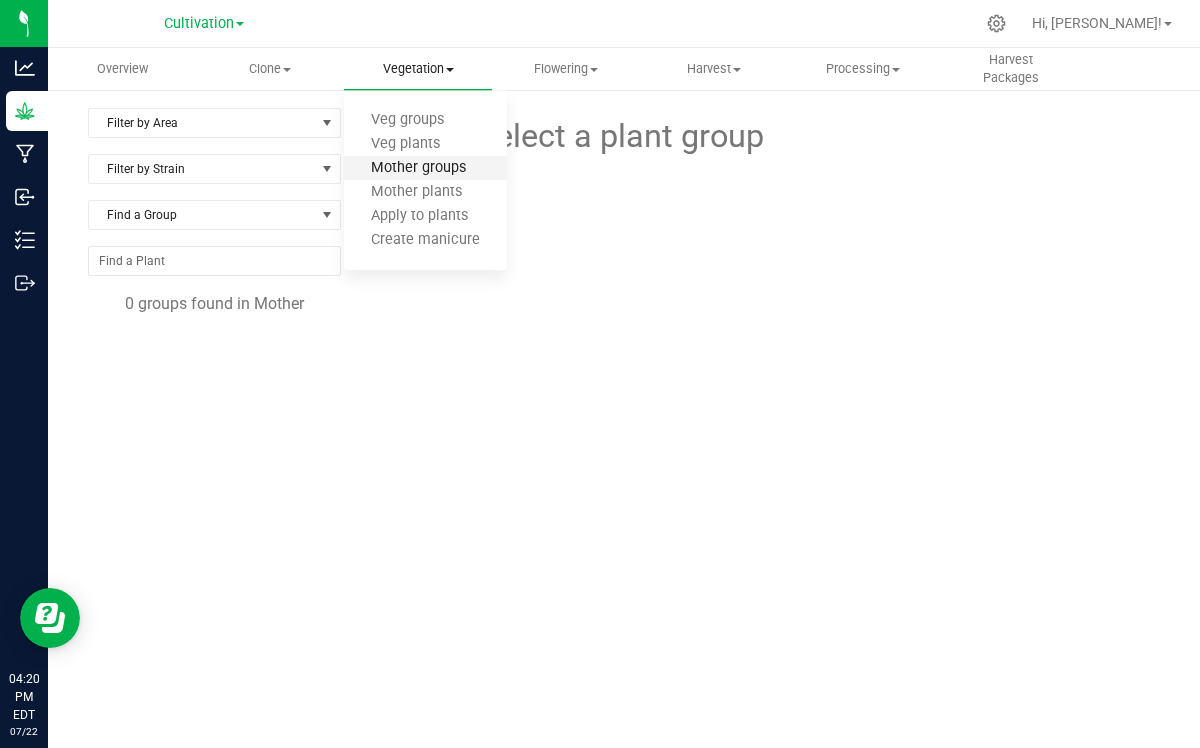 click on "Mother groups" at bounding box center [418, 168] 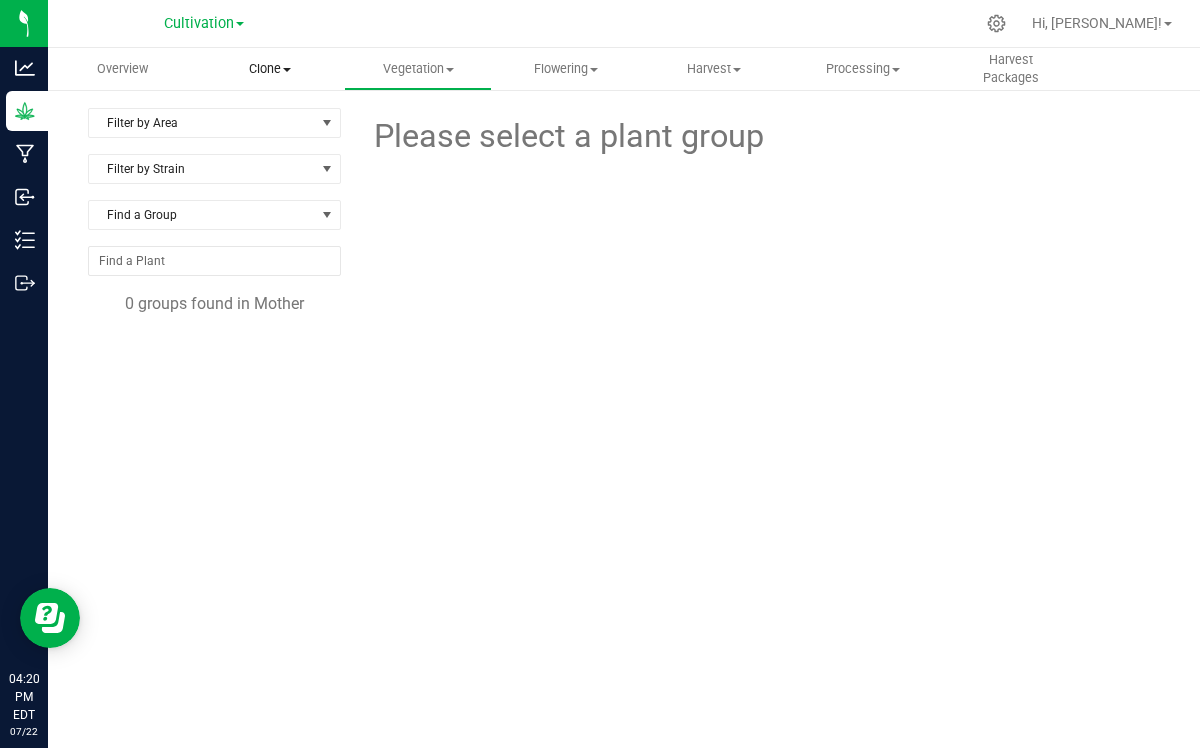 click on "Clone" at bounding box center [270, 69] 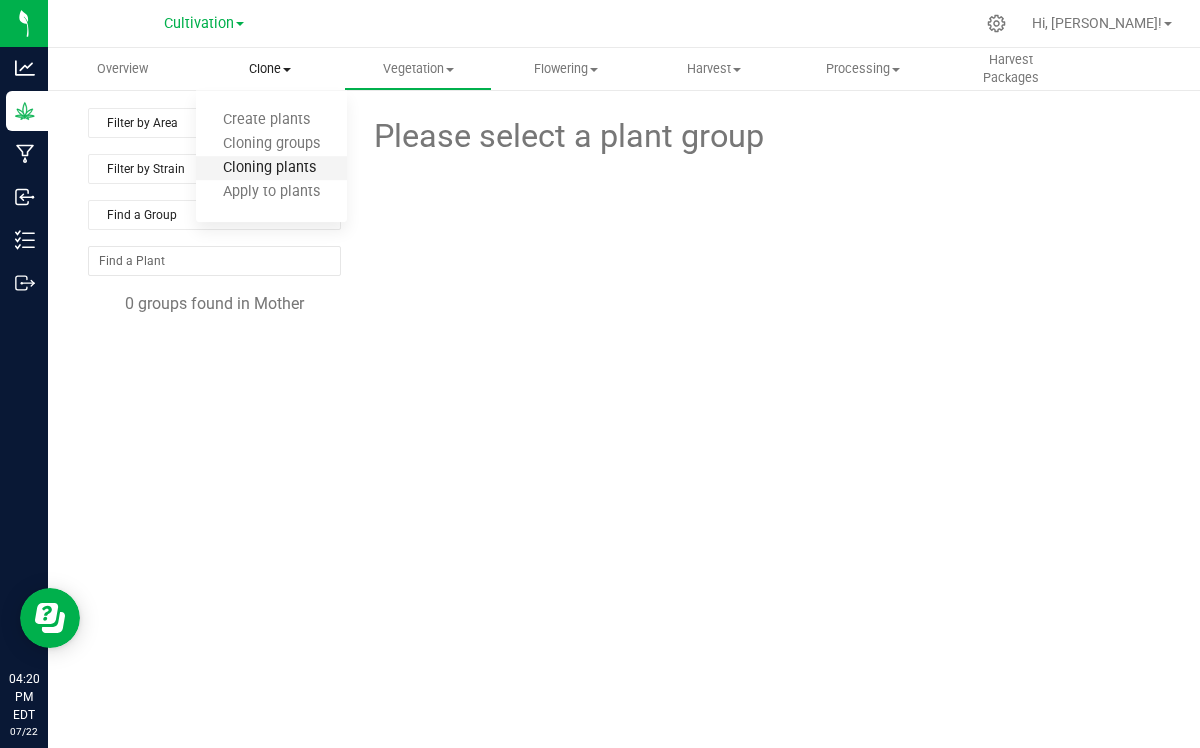 click on "Cloning plants" at bounding box center [269, 168] 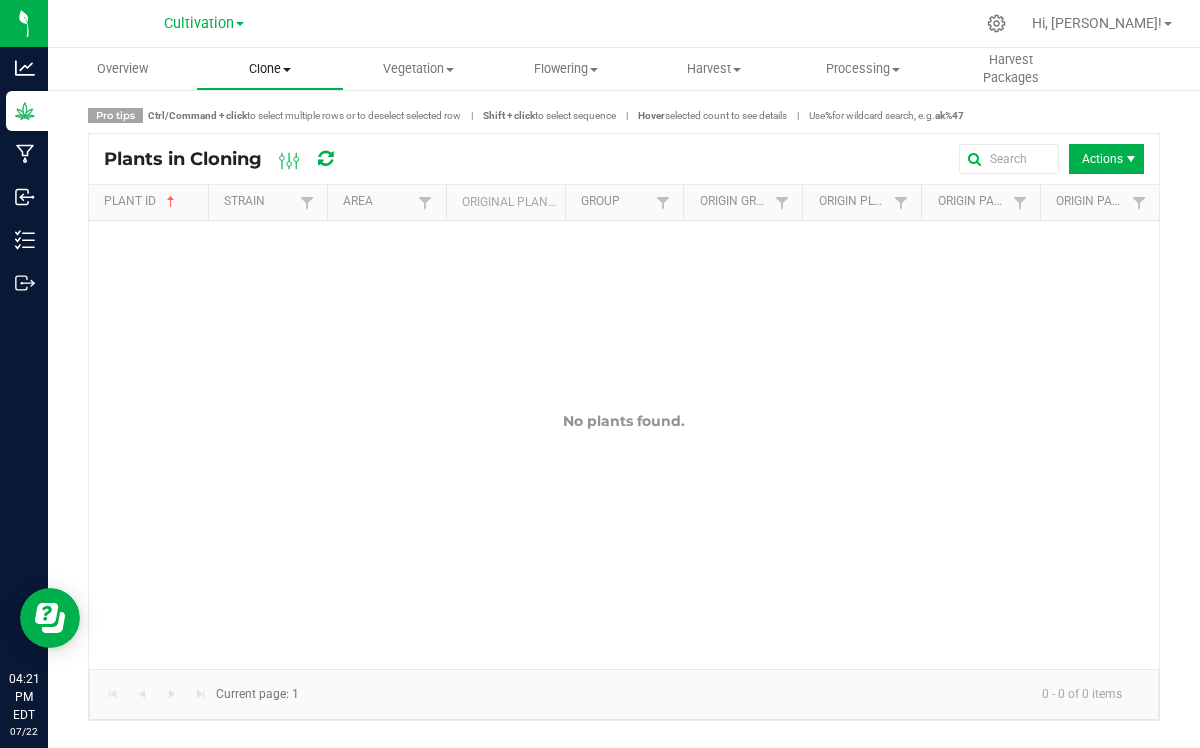 click on "Clone" at bounding box center (270, 69) 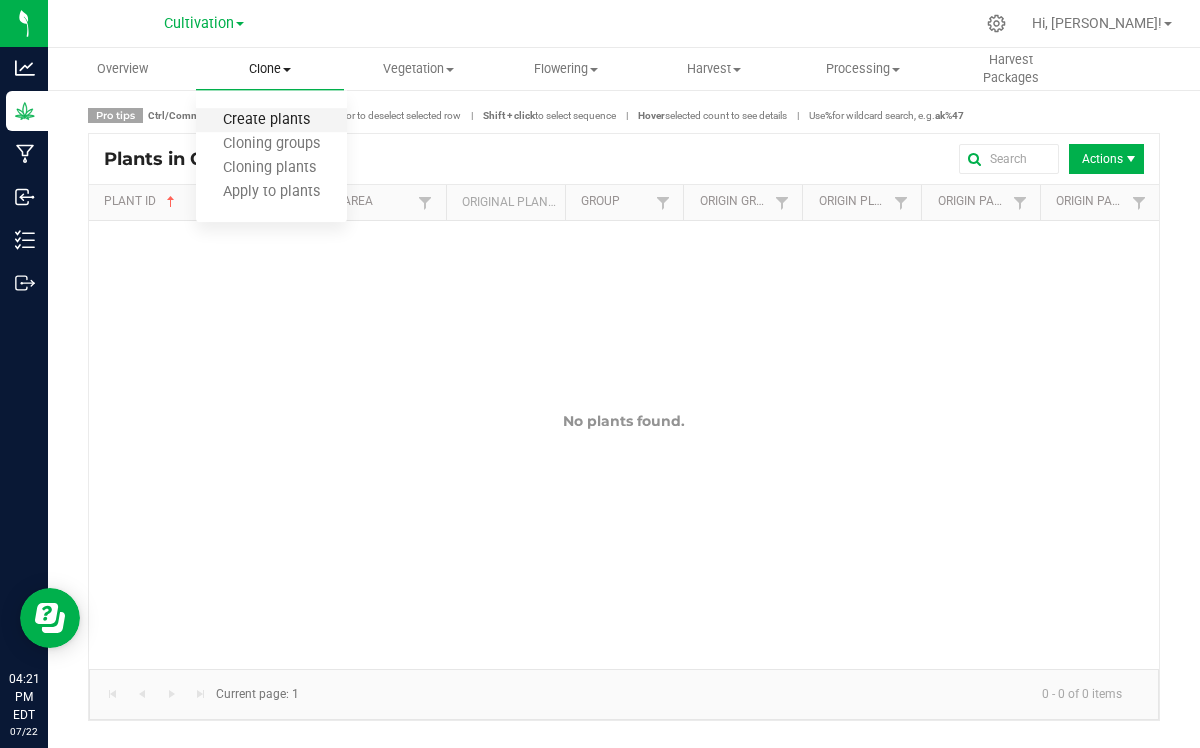 click on "Create plants" at bounding box center (266, 120) 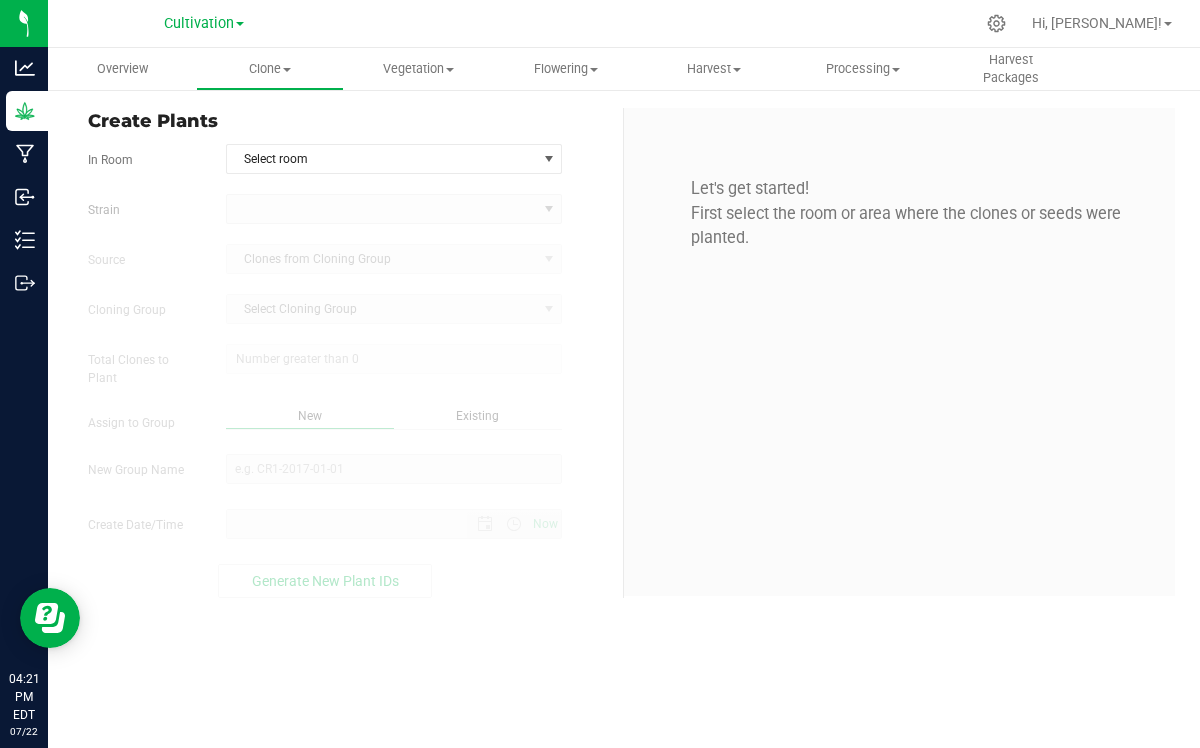 type on "[DATE] 4:21 PM" 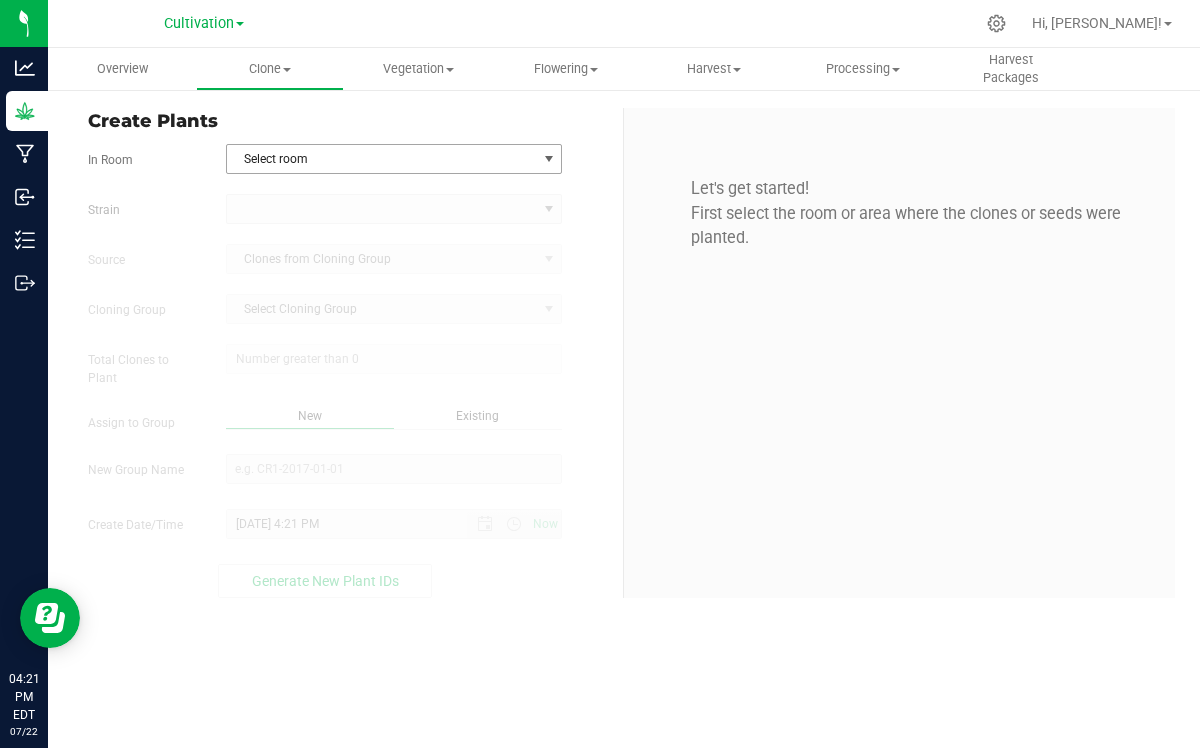 click on "Select room" at bounding box center (382, 159) 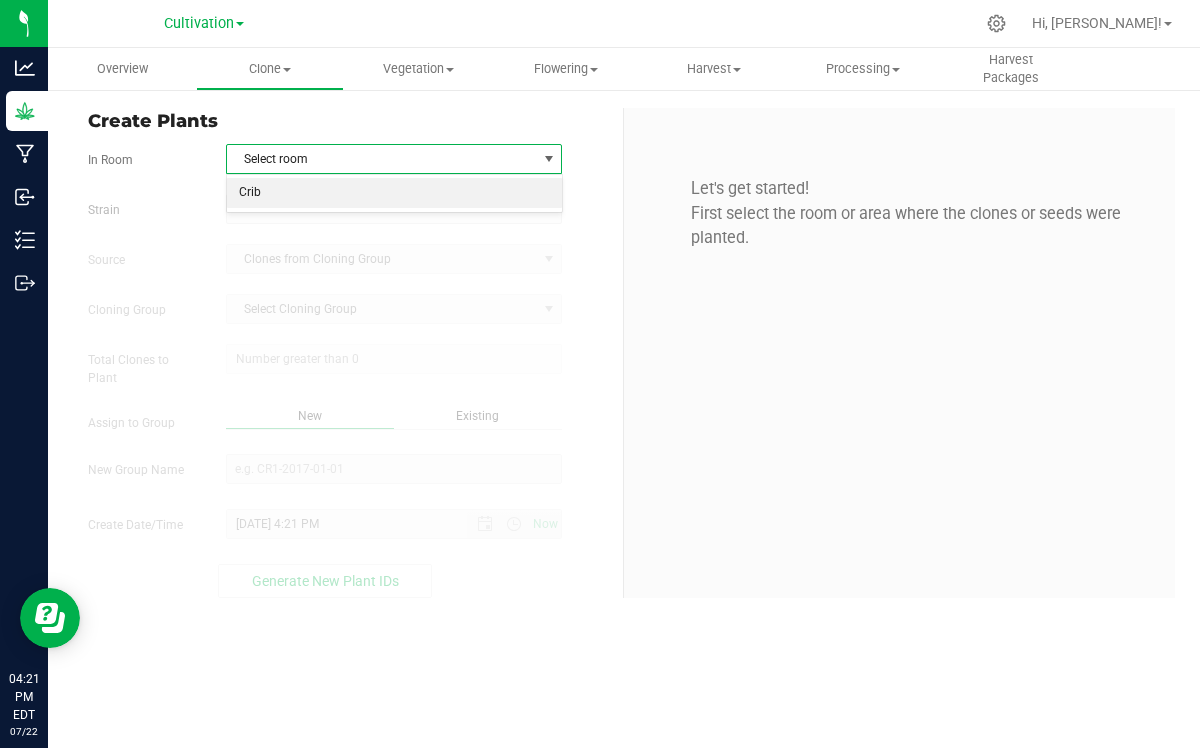 click on "Crib" at bounding box center (394, 193) 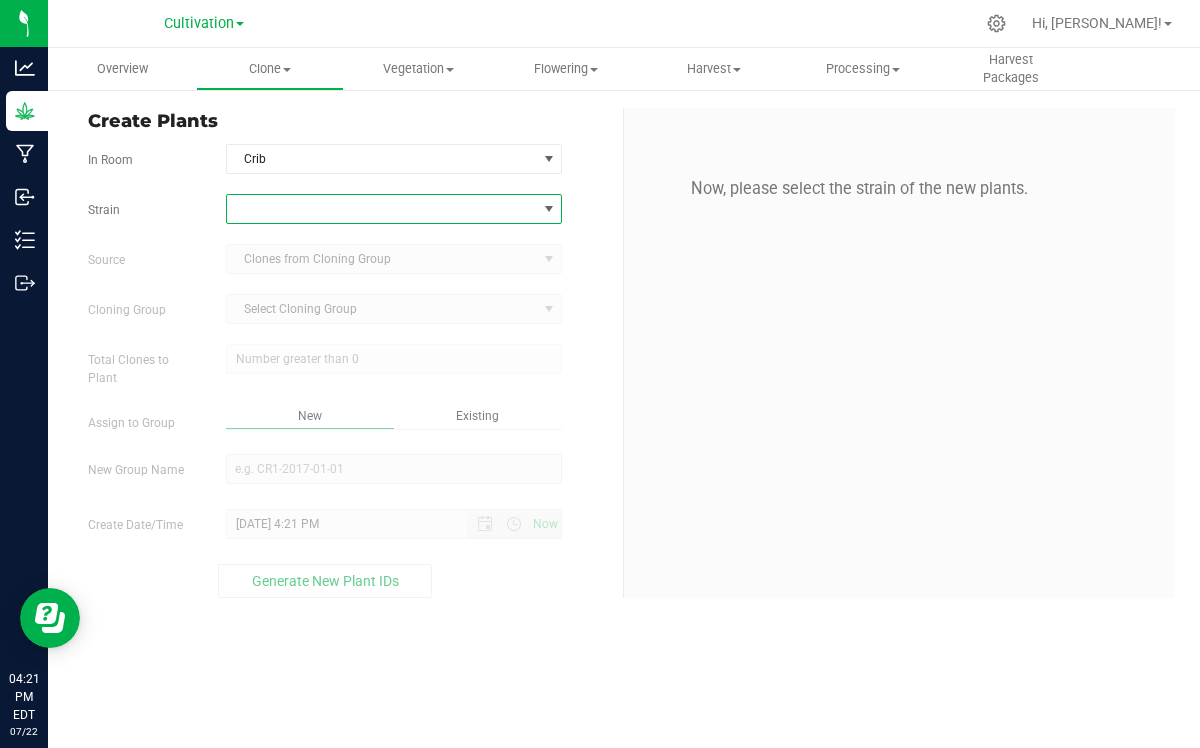 click at bounding box center (549, 209) 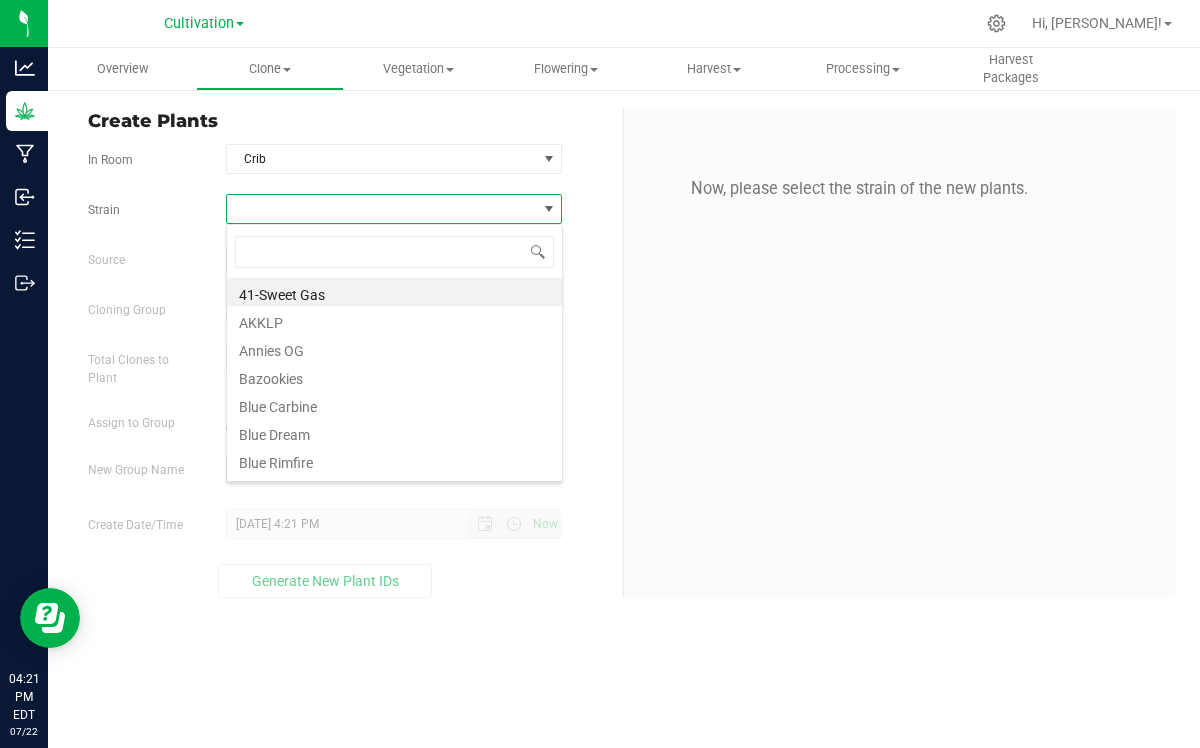 scroll, scrollTop: 99970, scrollLeft: 99663, axis: both 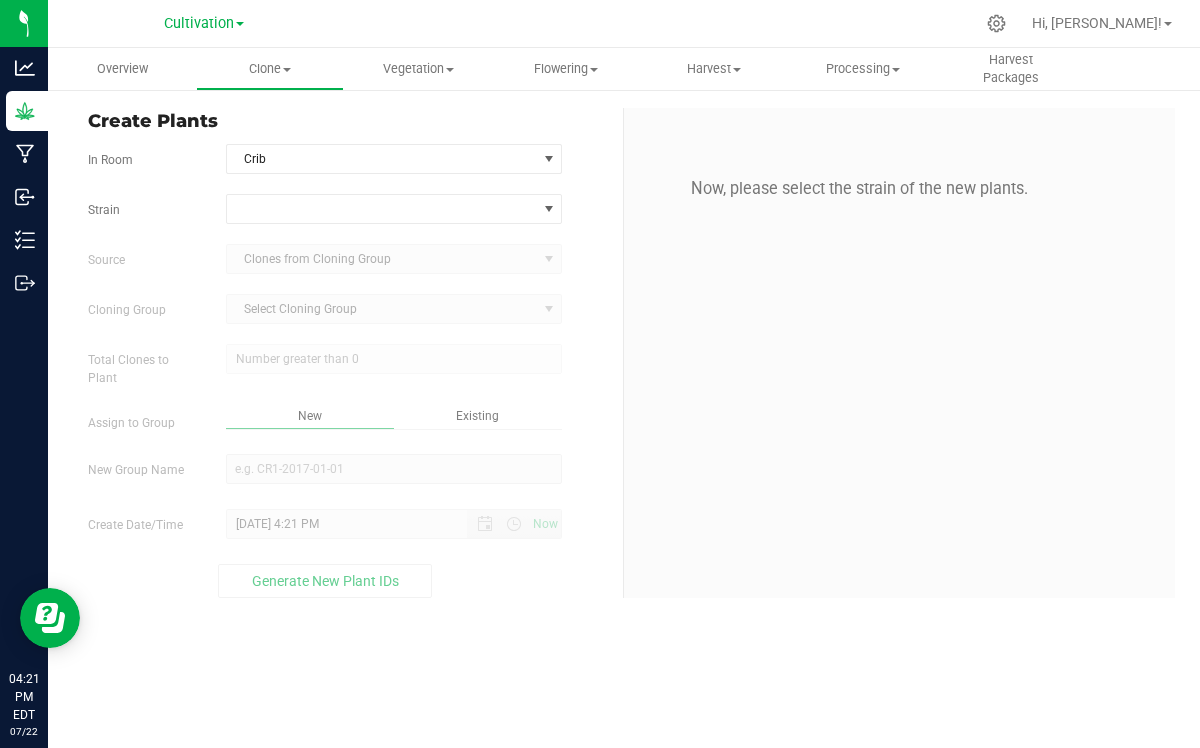 click on "Source
Clones from Cloning Group" at bounding box center [348, 259] 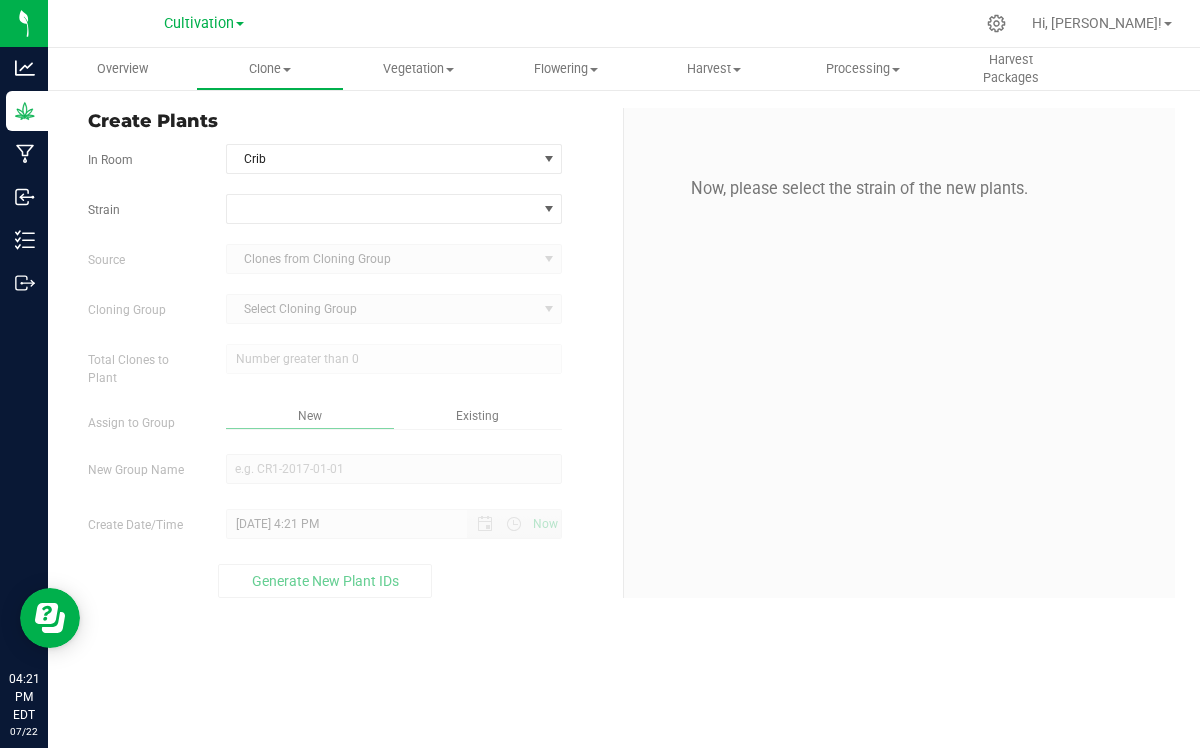 click on "Clones from Cloning Group" at bounding box center (394, 259) 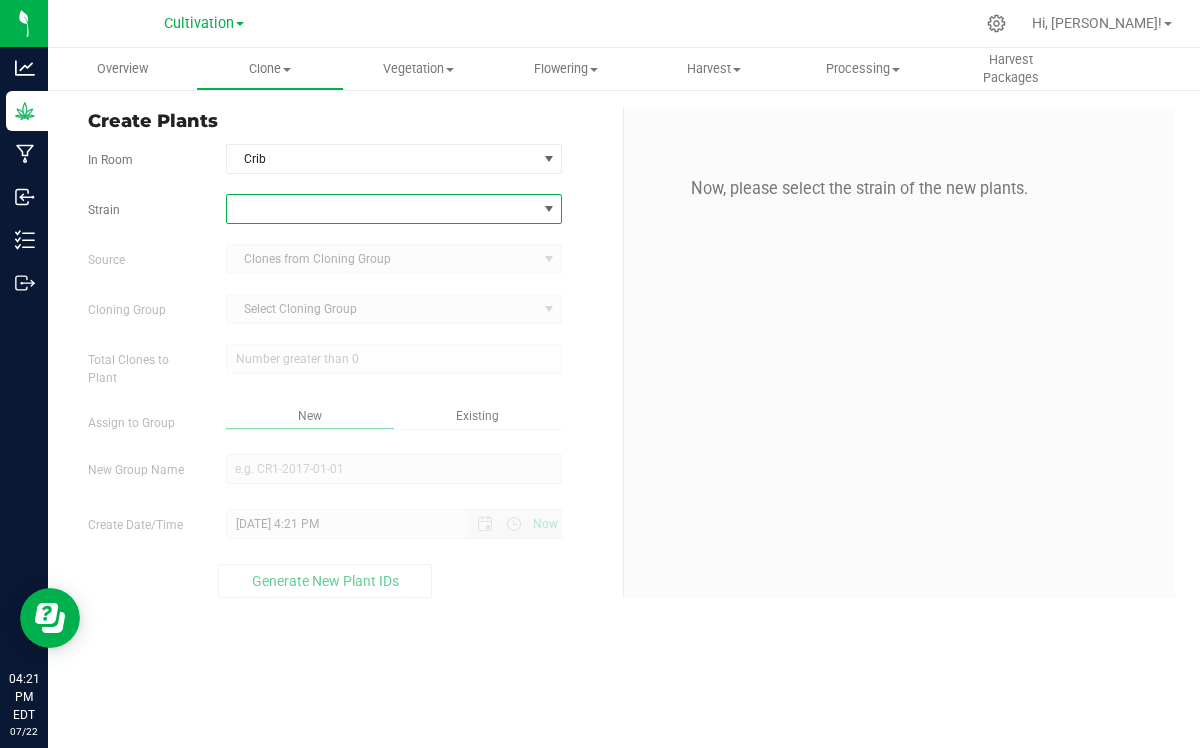 click at bounding box center [549, 209] 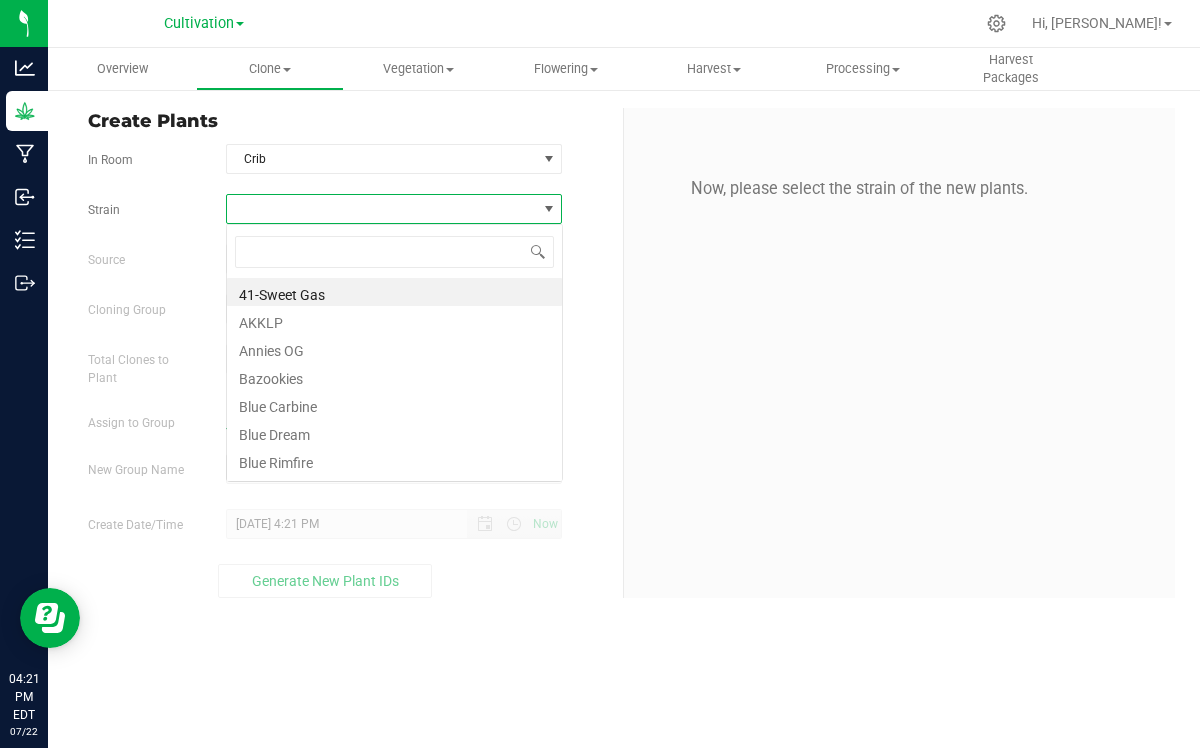 scroll, scrollTop: 99970, scrollLeft: 99663, axis: both 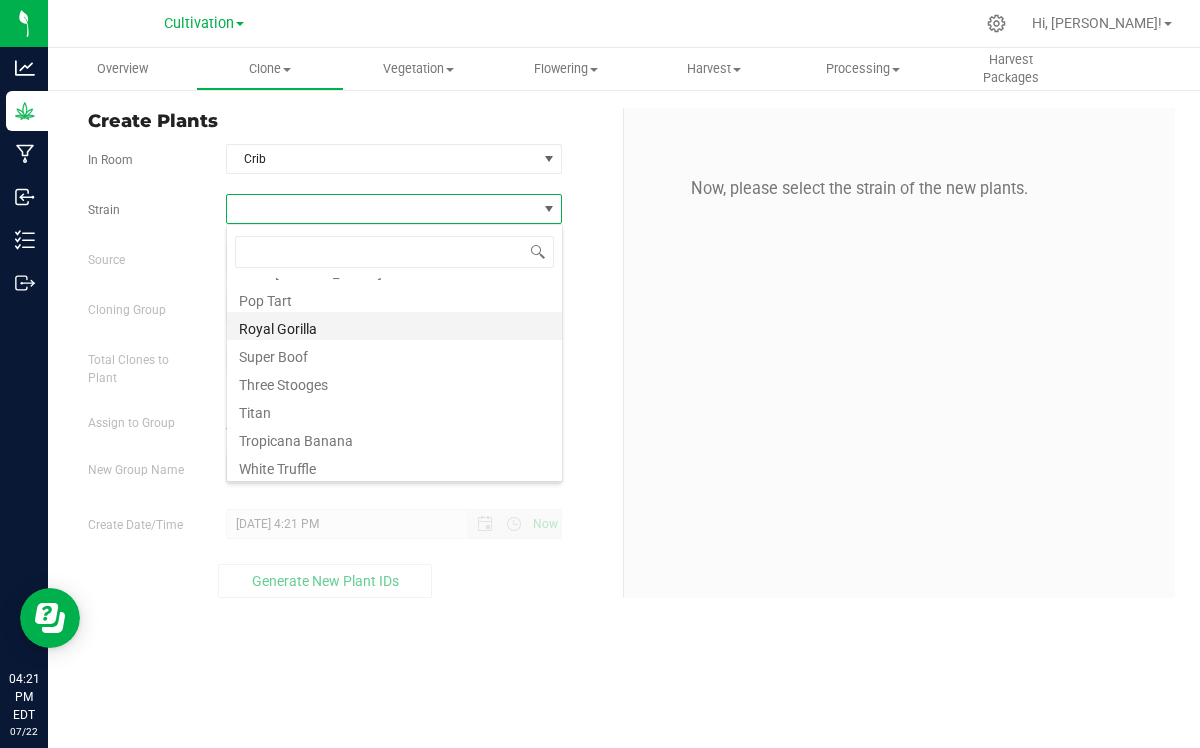 click on "Royal Gorilla" at bounding box center [394, 326] 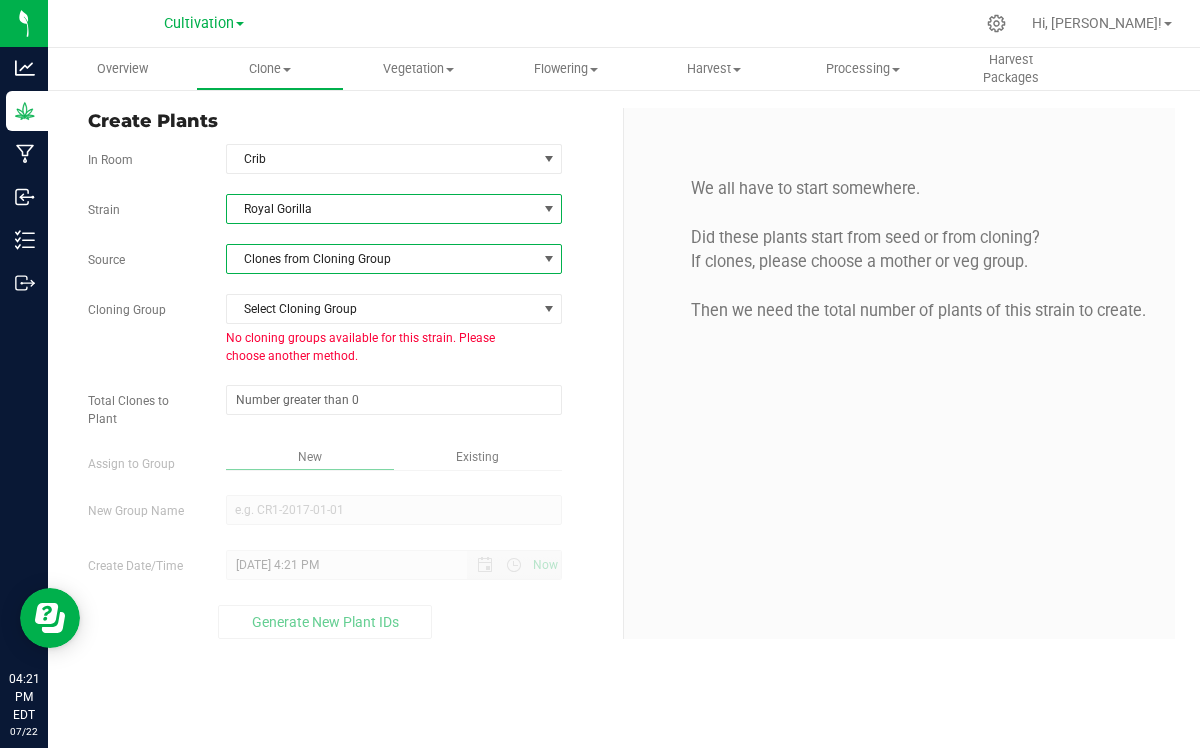 click at bounding box center (549, 259) 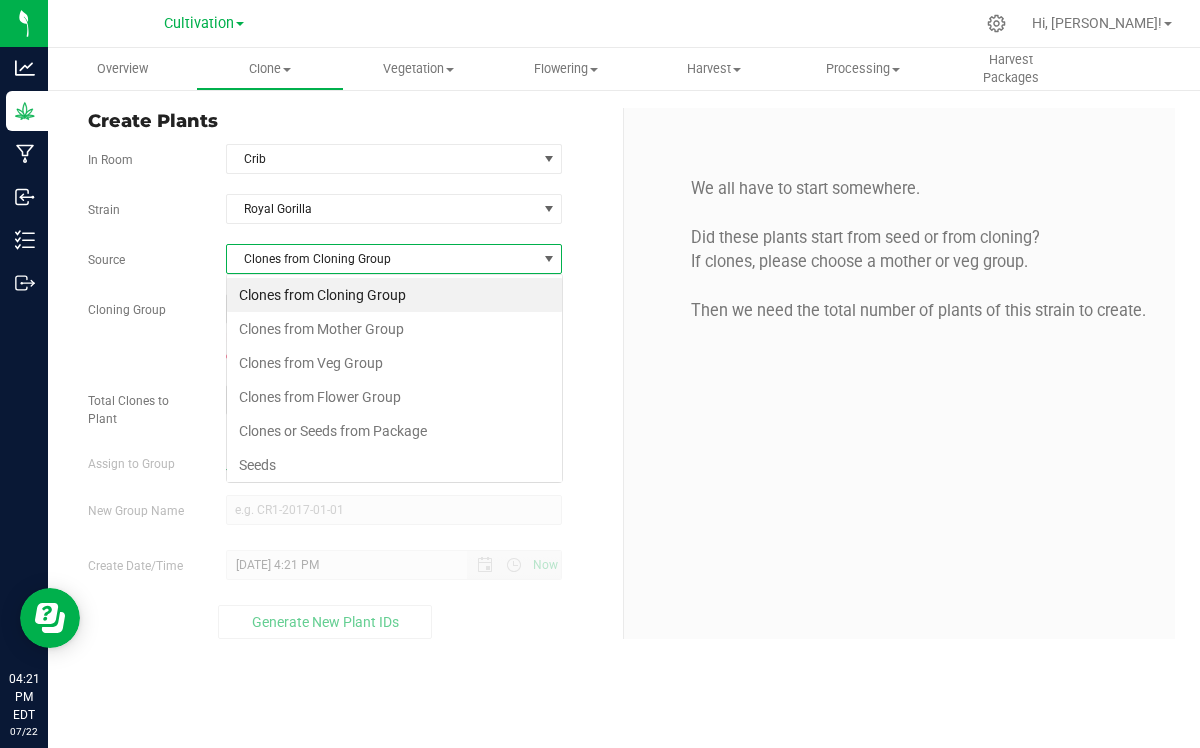 scroll, scrollTop: 99970, scrollLeft: 99663, axis: both 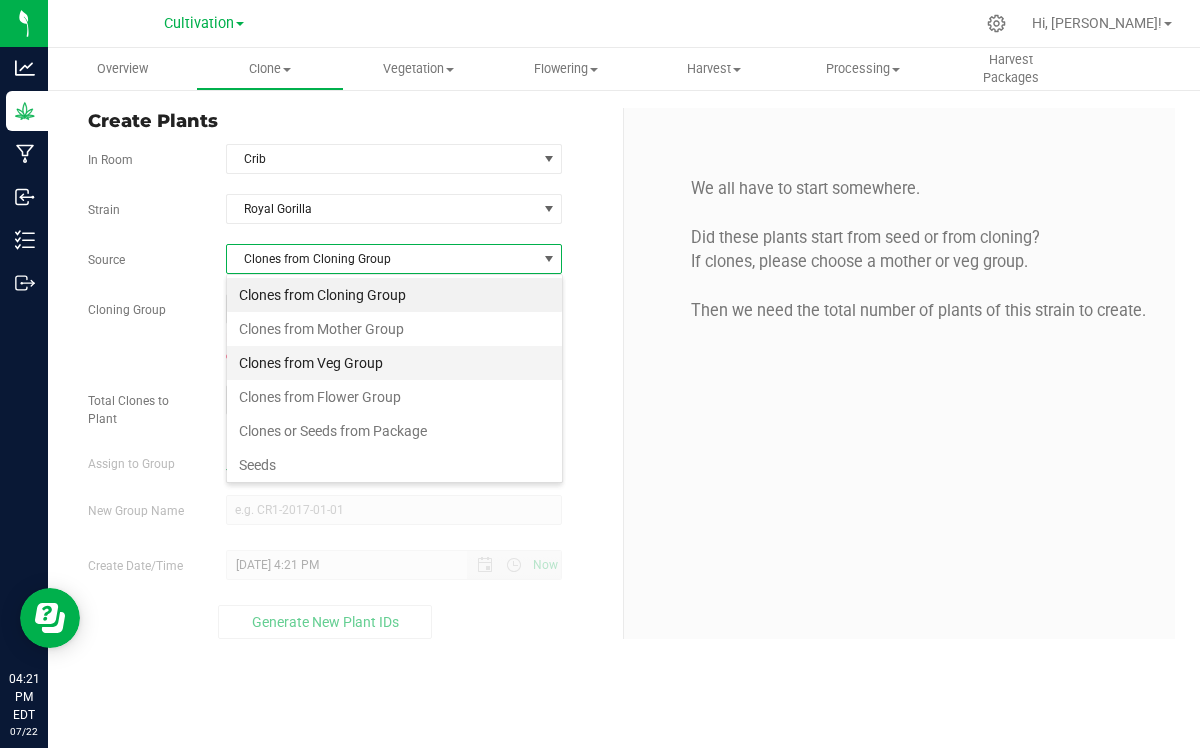 click on "Clones from Veg Group" at bounding box center [394, 363] 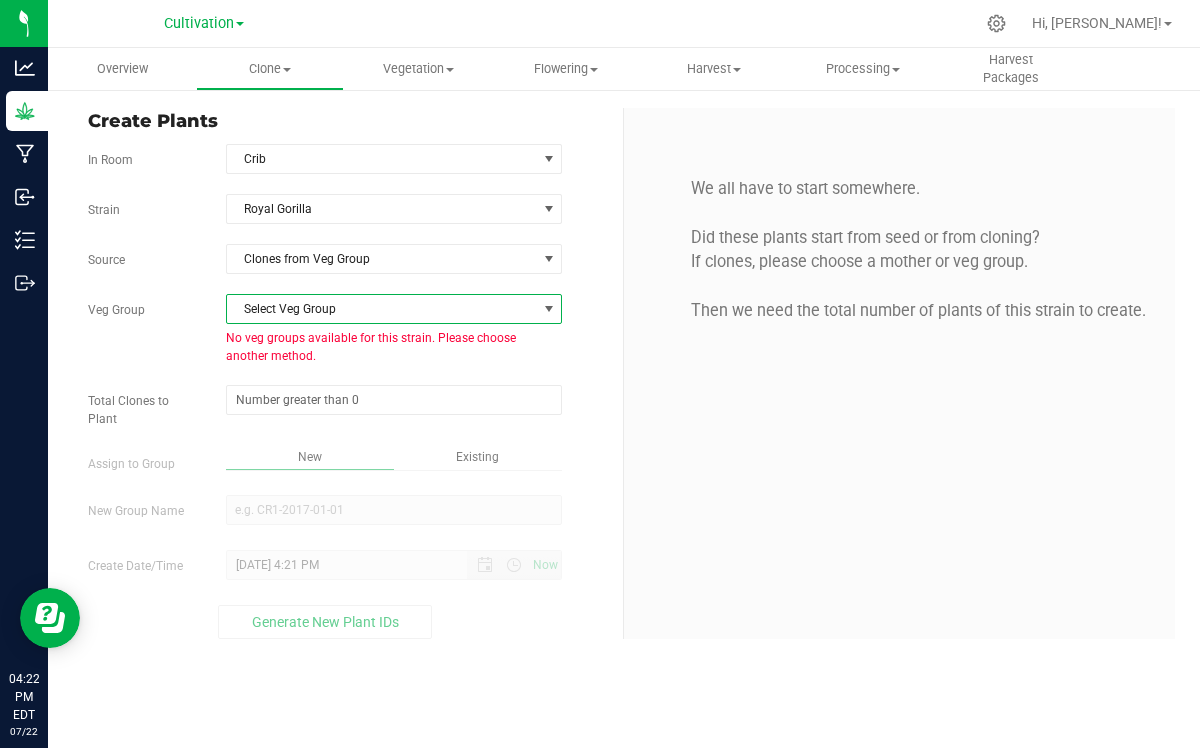 click at bounding box center [549, 309] 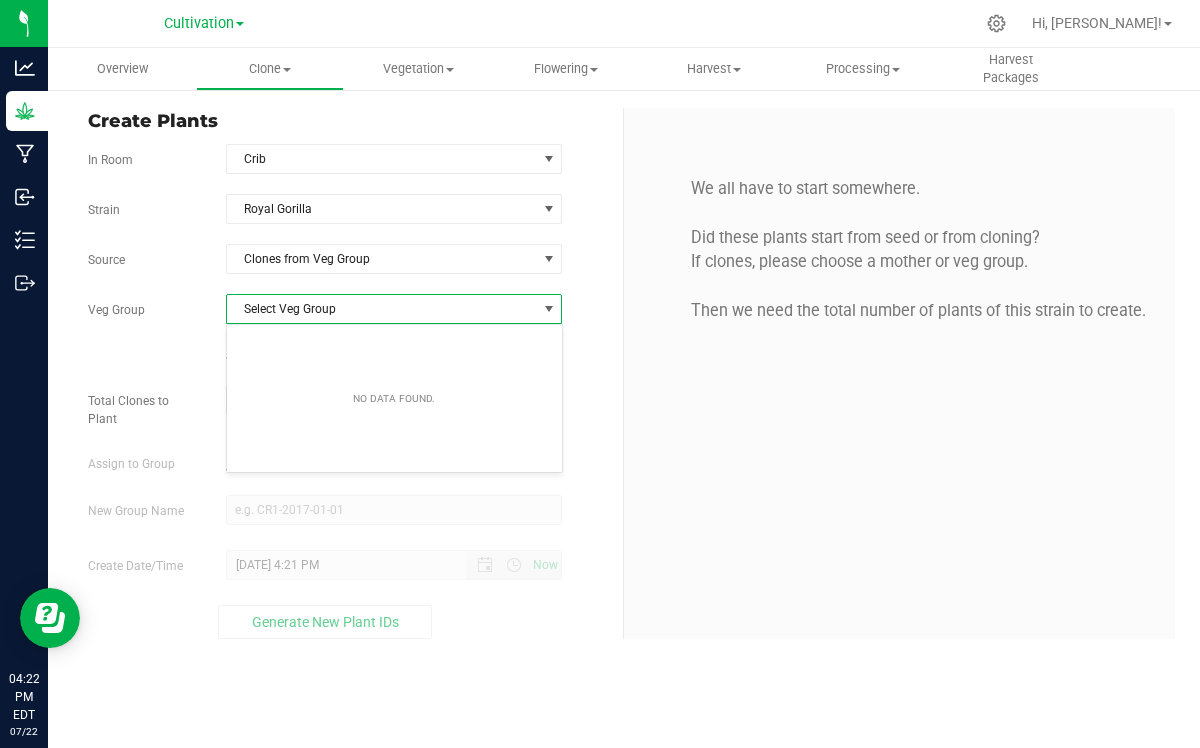 click at bounding box center [549, 309] 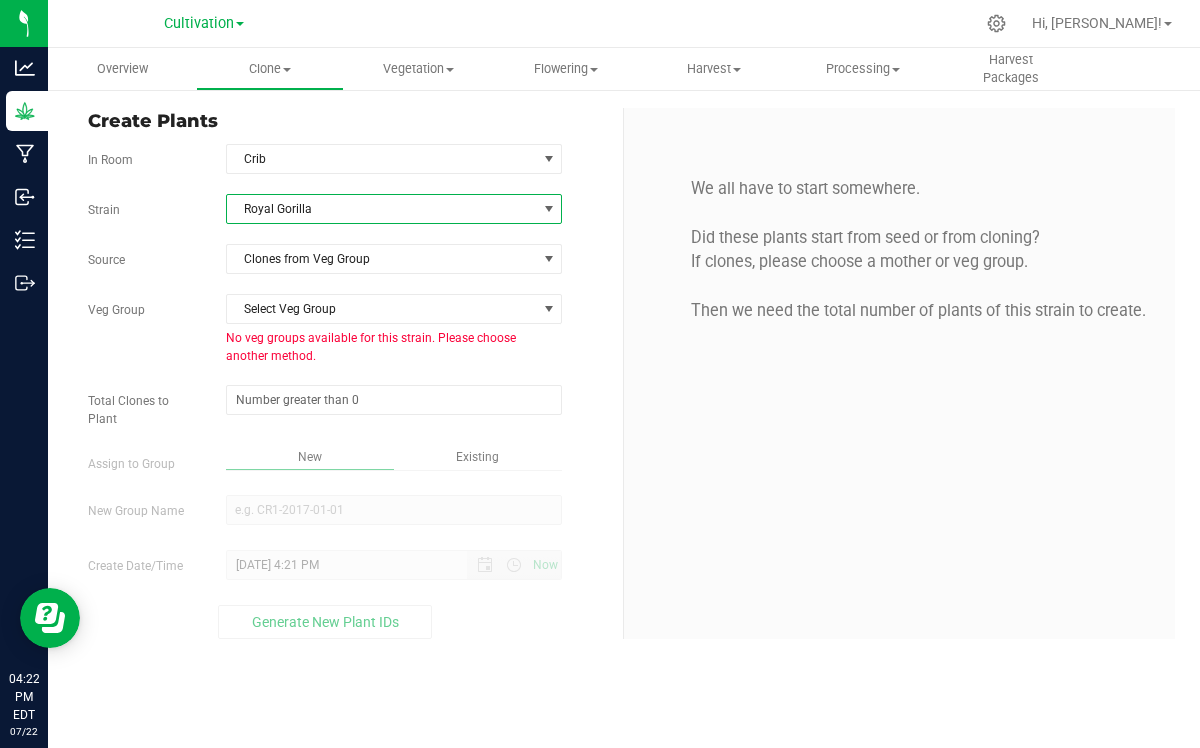 click at bounding box center (549, 209) 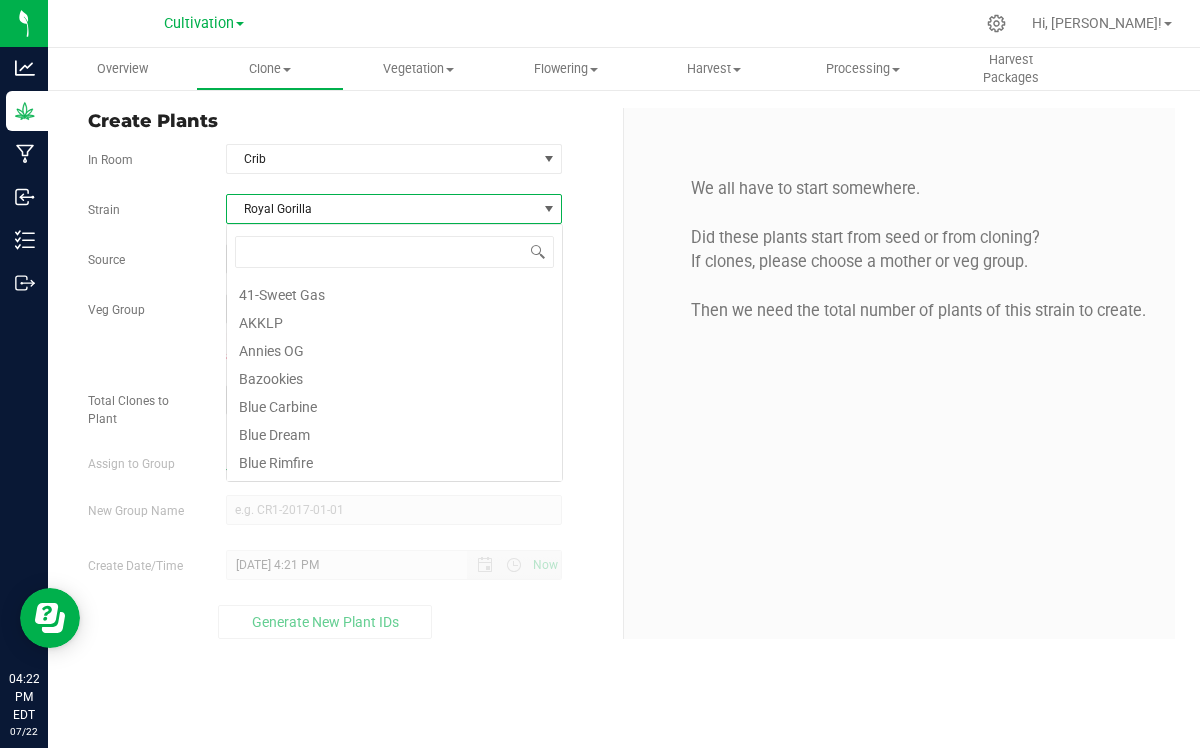 scroll, scrollTop: 99970, scrollLeft: 99663, axis: both 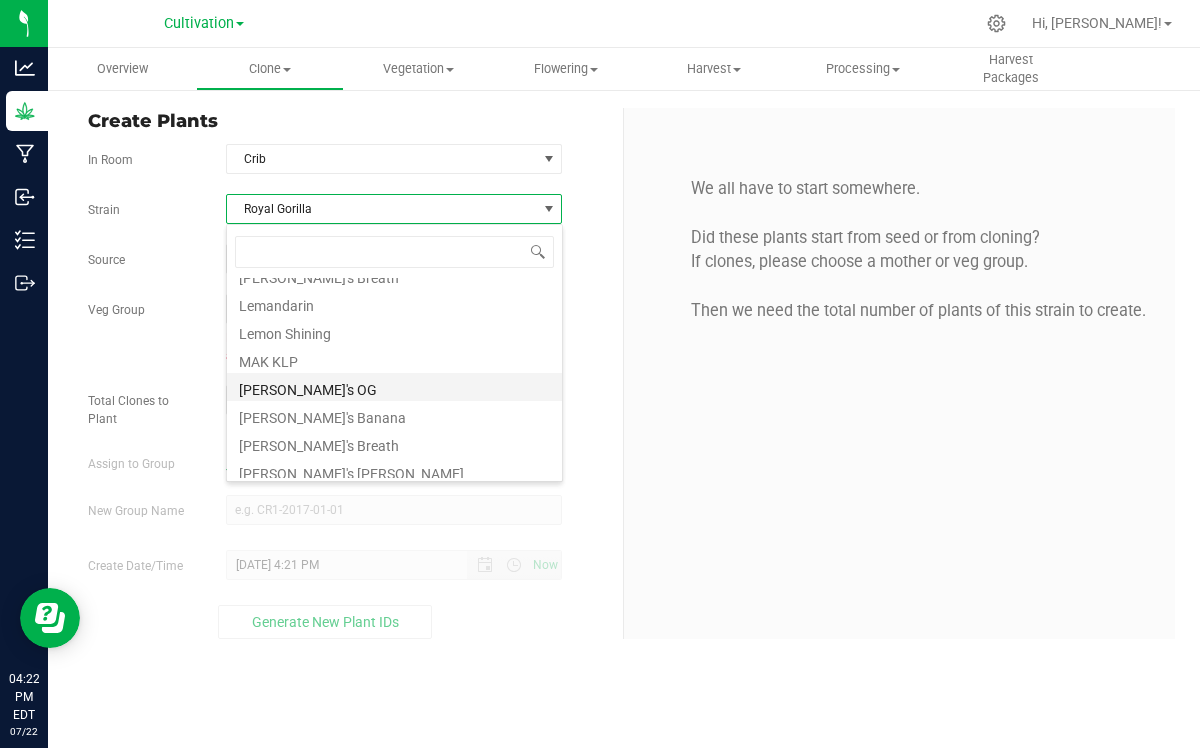 click on "[PERSON_NAME]'s OG" at bounding box center [394, 387] 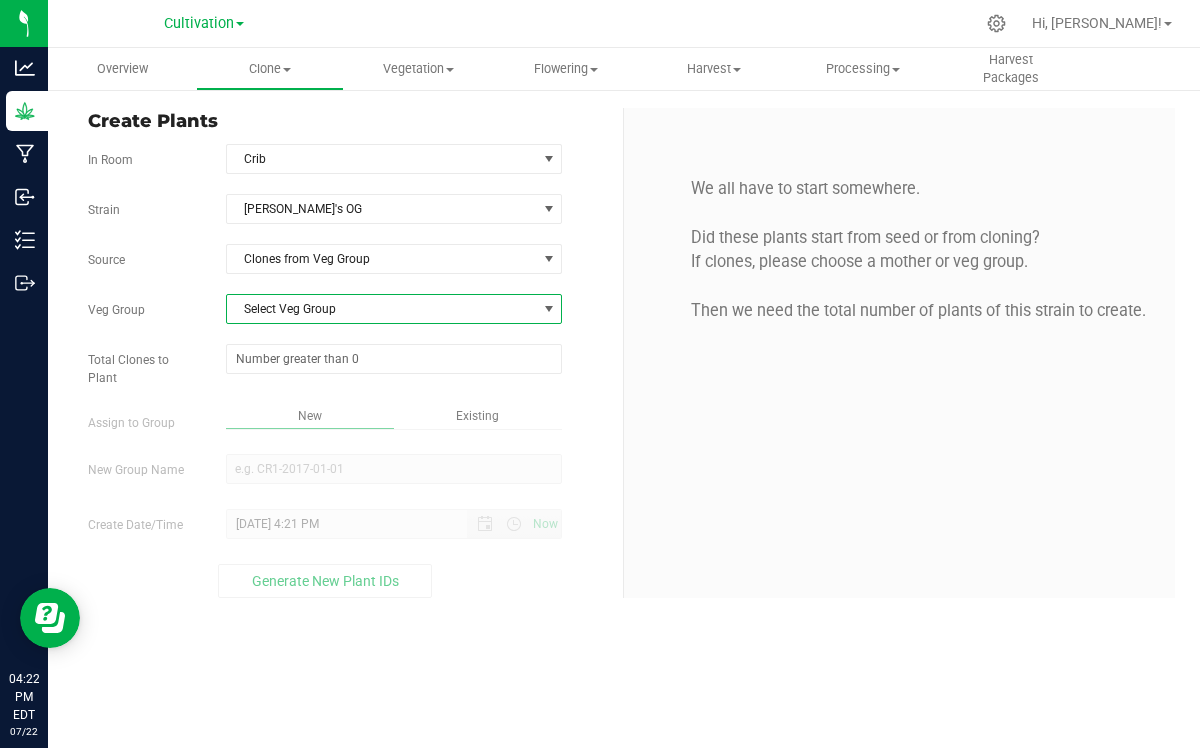 click at bounding box center [549, 309] 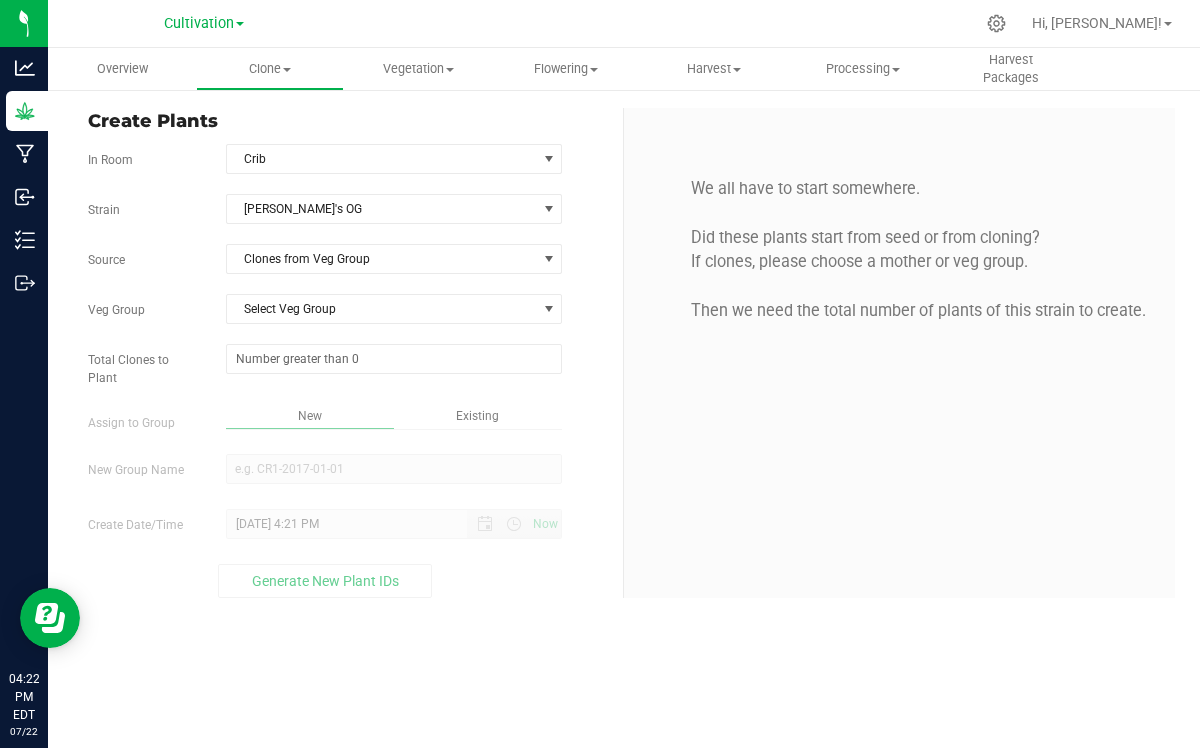 click on "Veg Group
Select Veg Group Select Veg Group 250430-MOG-01 250430-MOG-02" at bounding box center [348, 309] 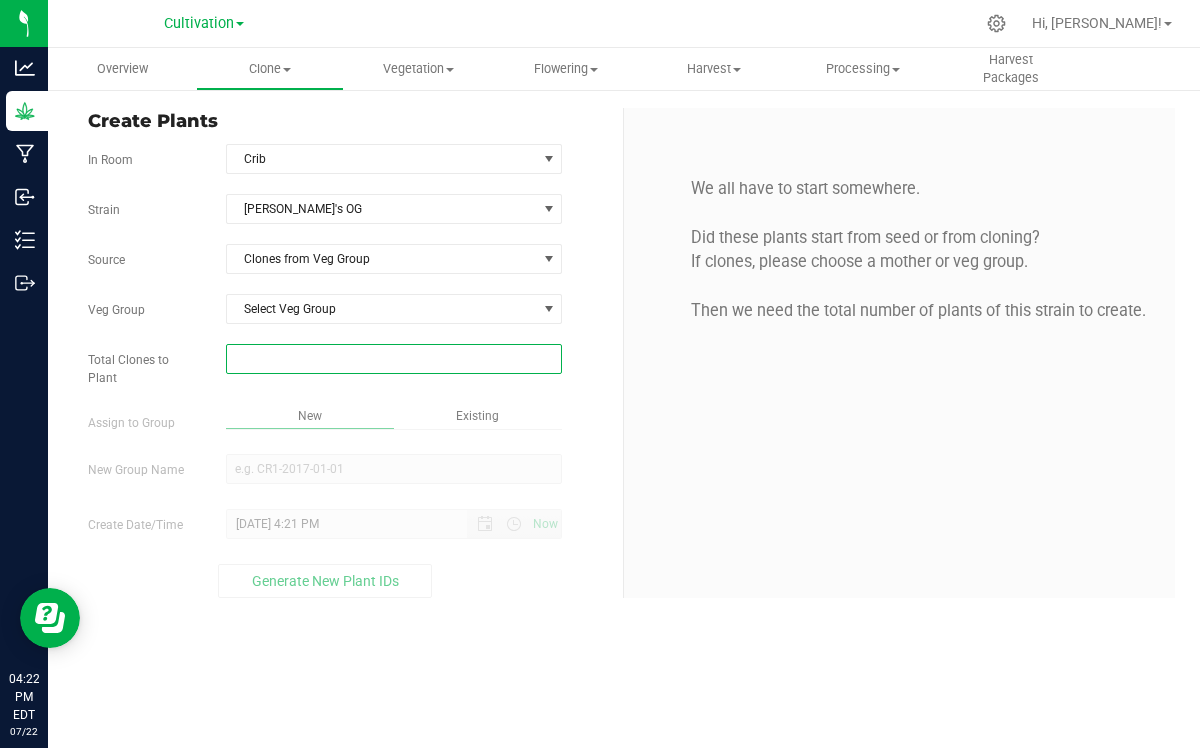 click at bounding box center [394, 359] 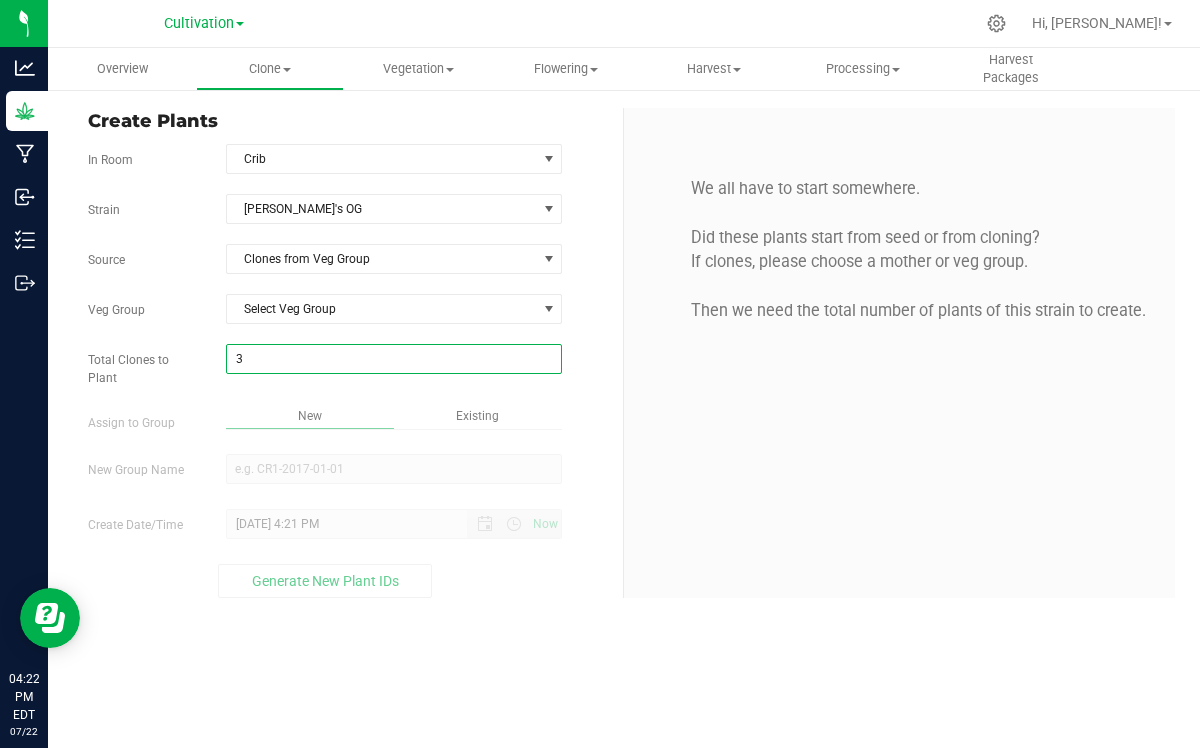 type on "3" 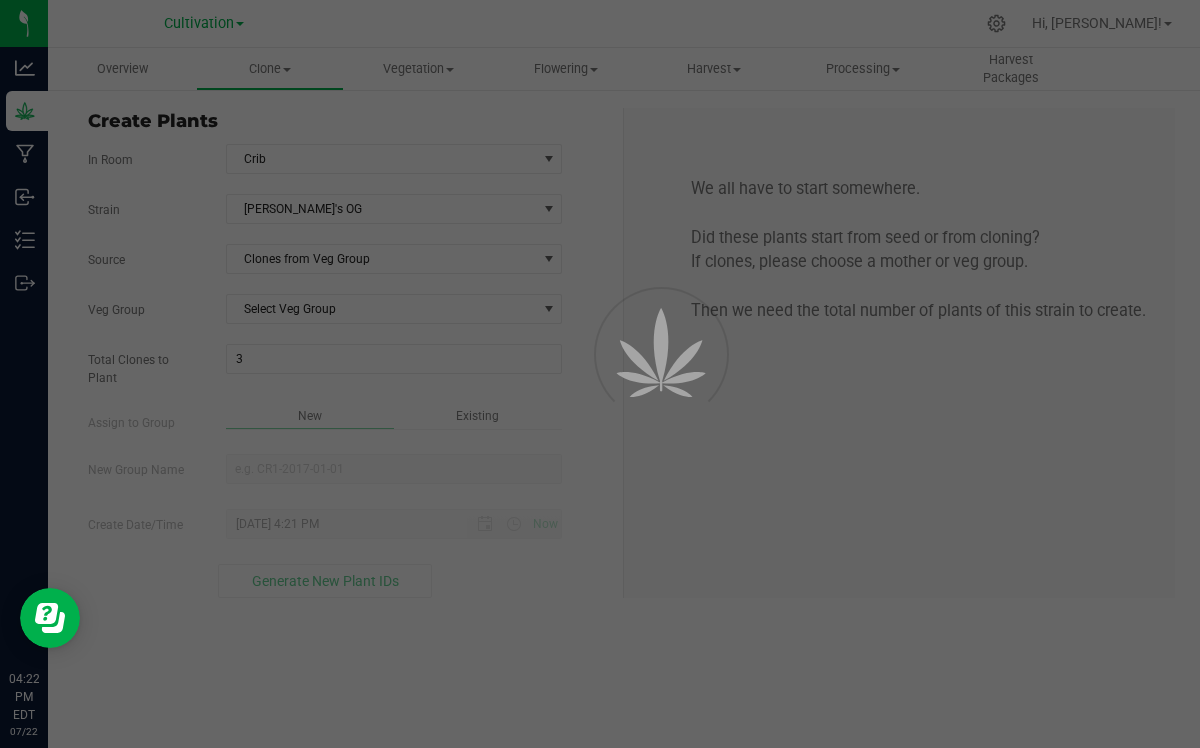 click on "We all have to start somewhere.
Did these plants start from seed or from cloning?
If clones, please choose a mother or veg group.
Then we need the total number of plants of this strain to create." at bounding box center (899, 353) 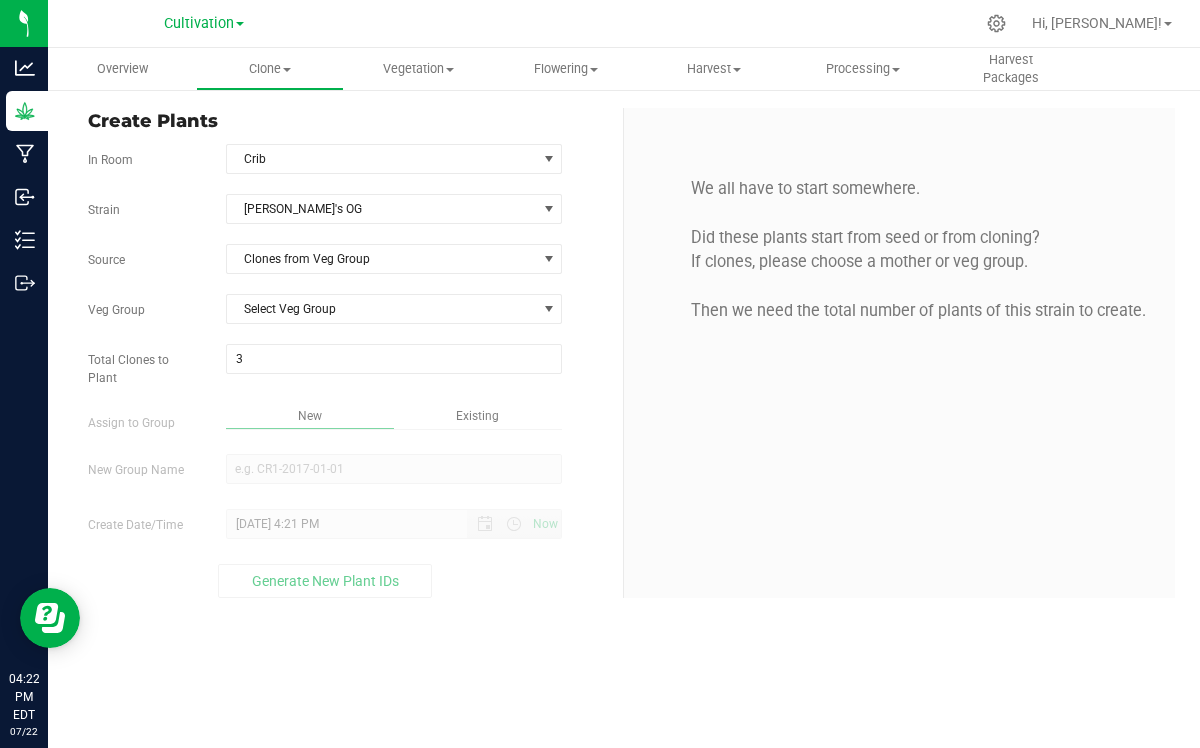 click on "New" at bounding box center [310, 418] 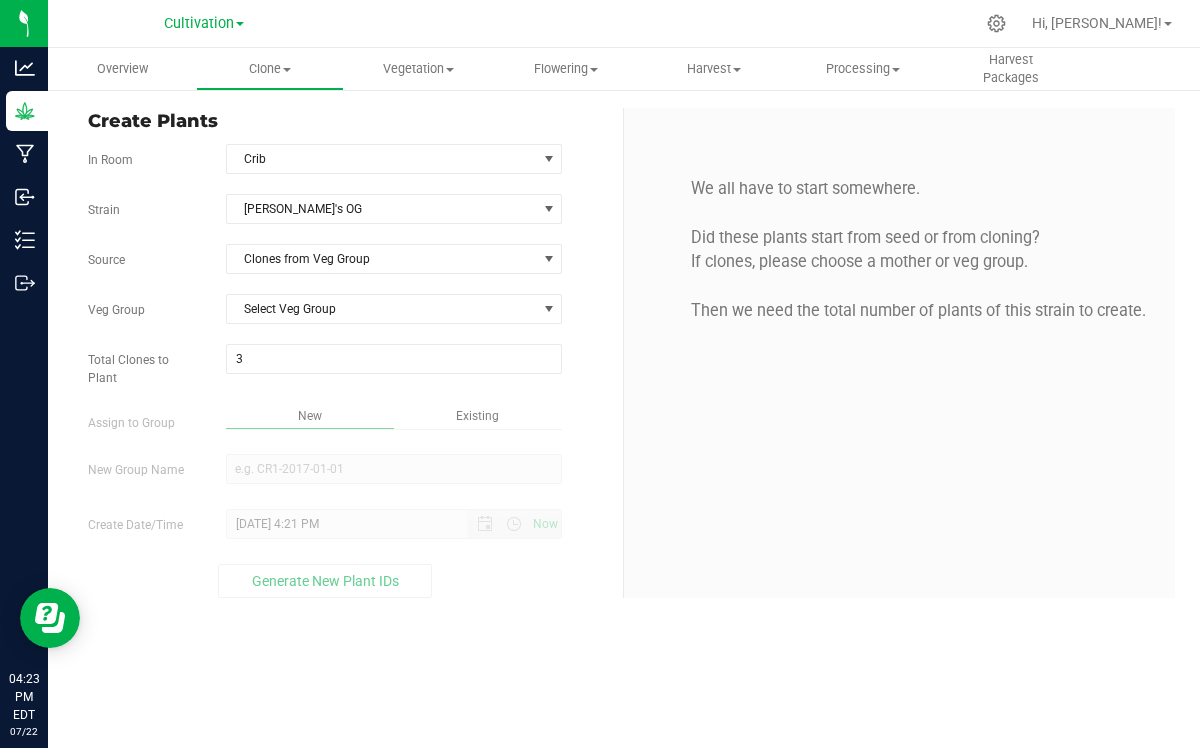 click on "New" at bounding box center [310, 416] 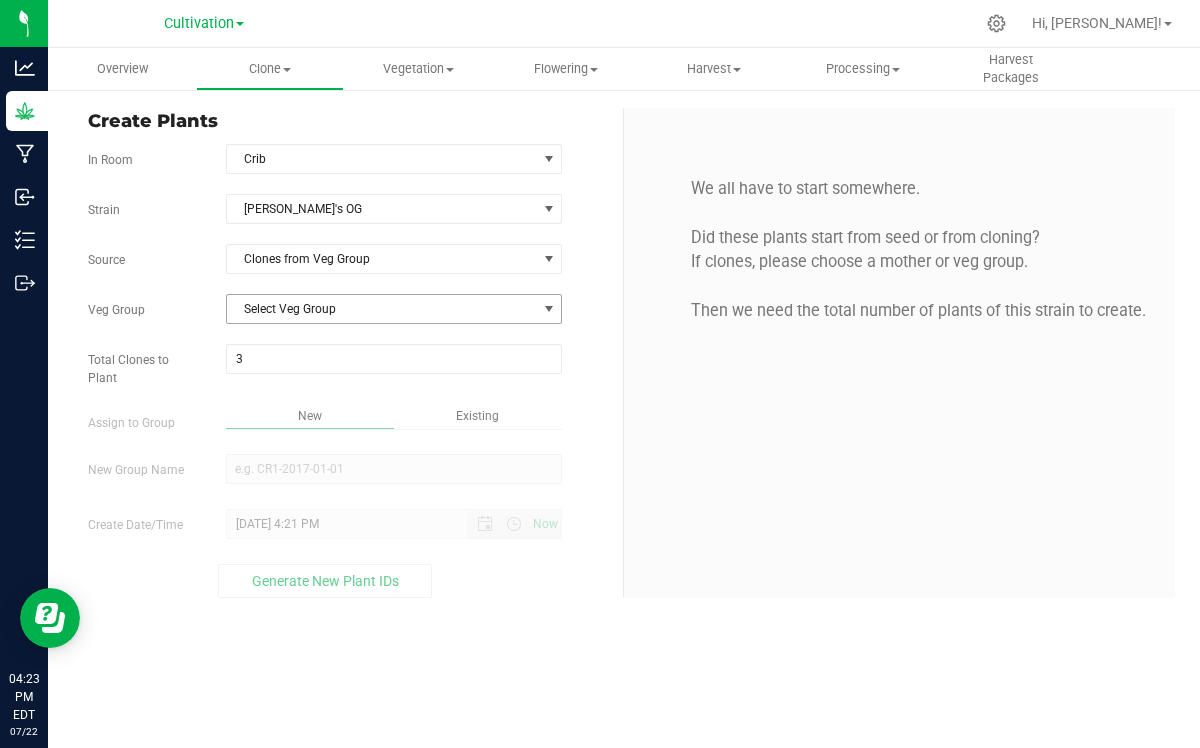 click at bounding box center [549, 309] 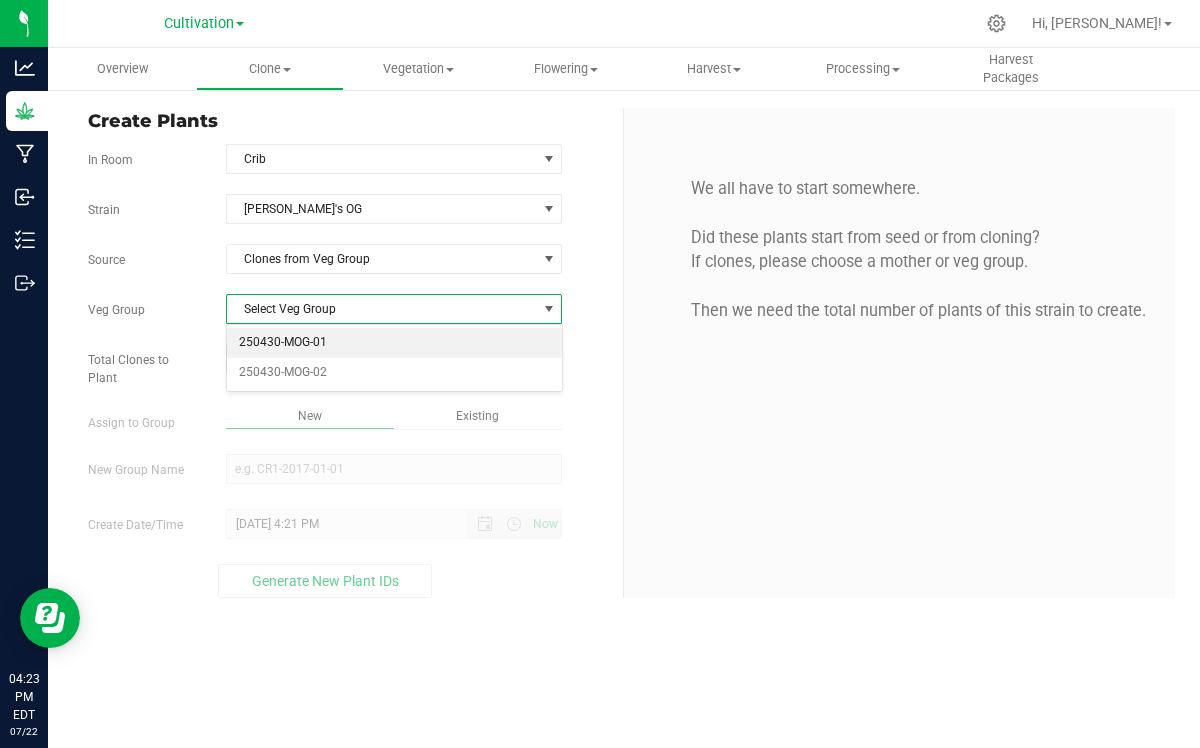 click on "250430-MOG-01" at bounding box center [394, 343] 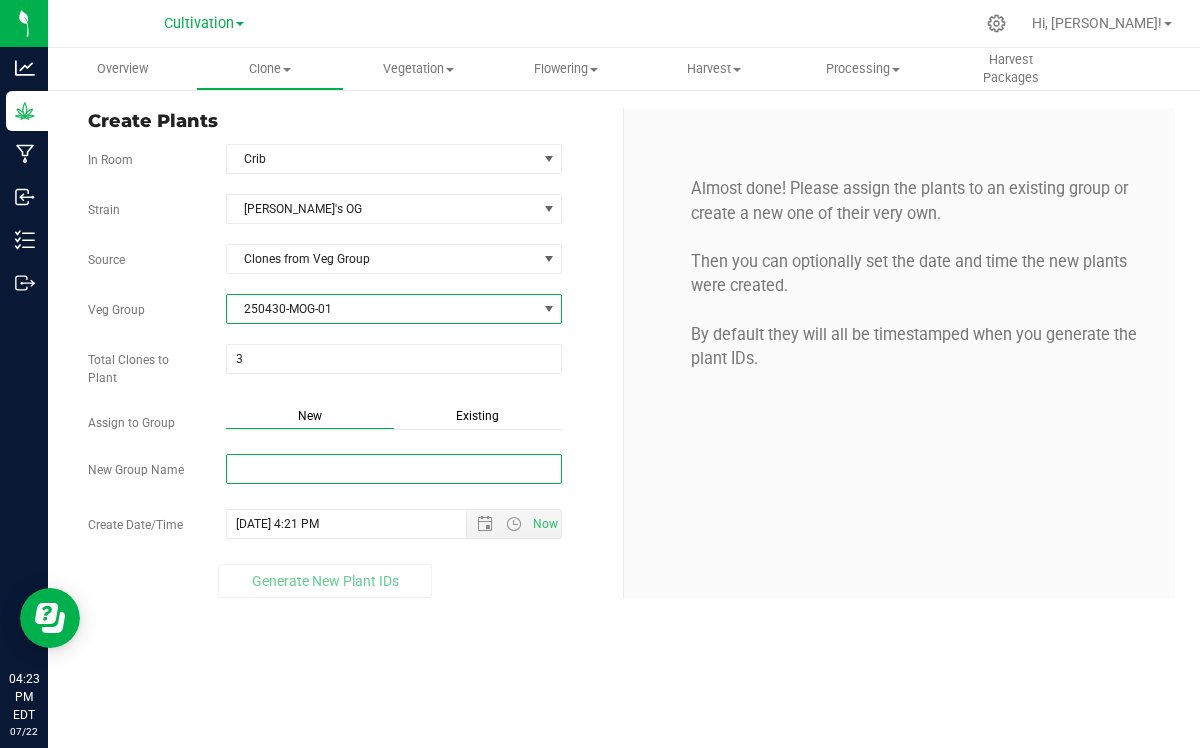 click on "New Group Name" at bounding box center (394, 469) 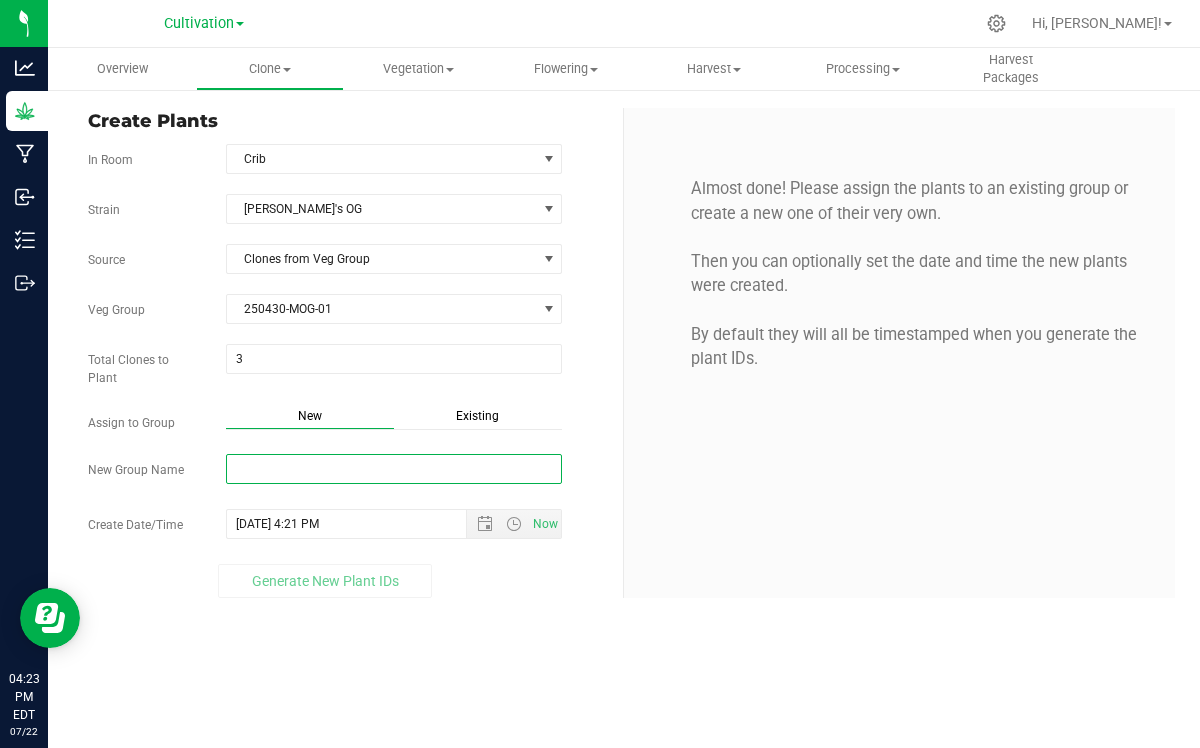 click on "New Group Name" at bounding box center (394, 469) 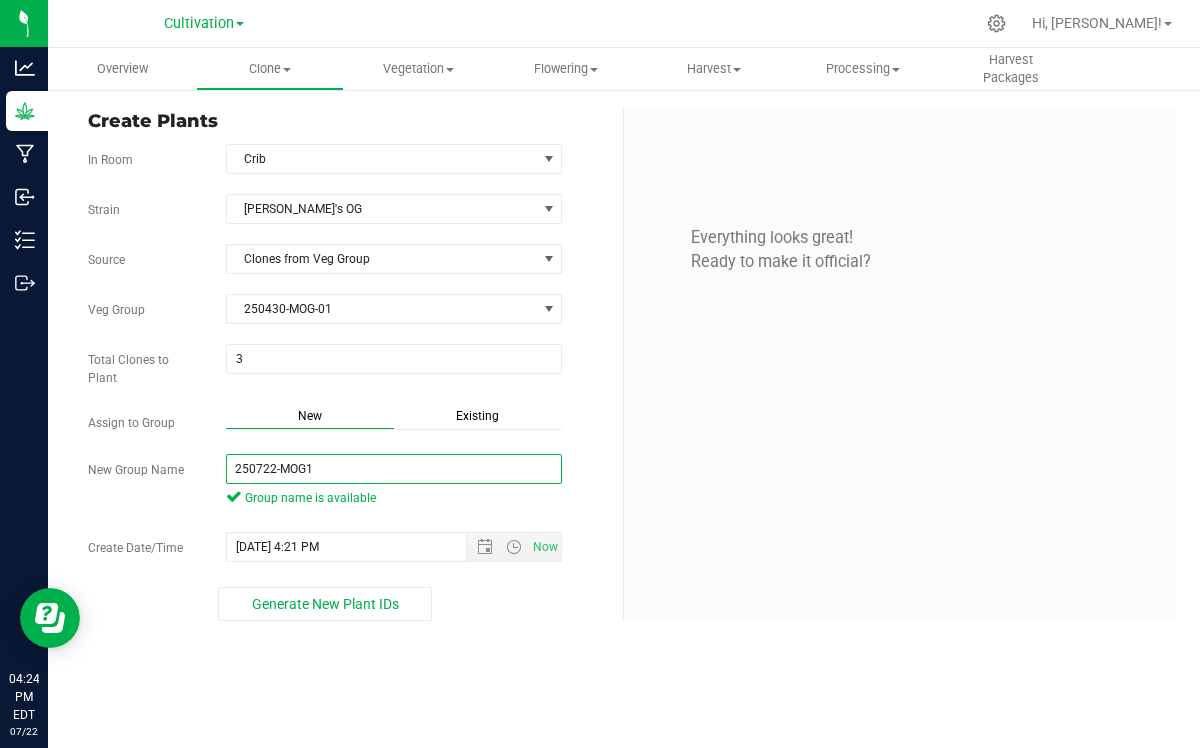 type on "250722-MOG1" 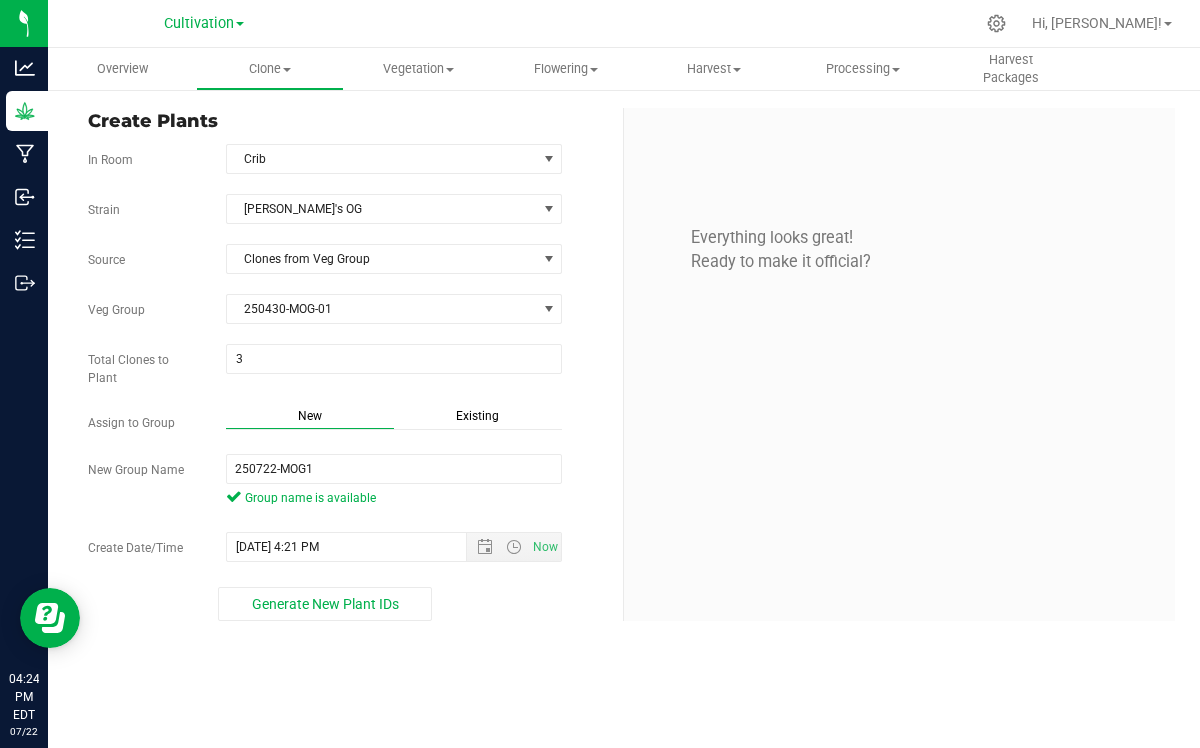 click on "Everything looks great!
Ready to make it official?" at bounding box center [899, 364] 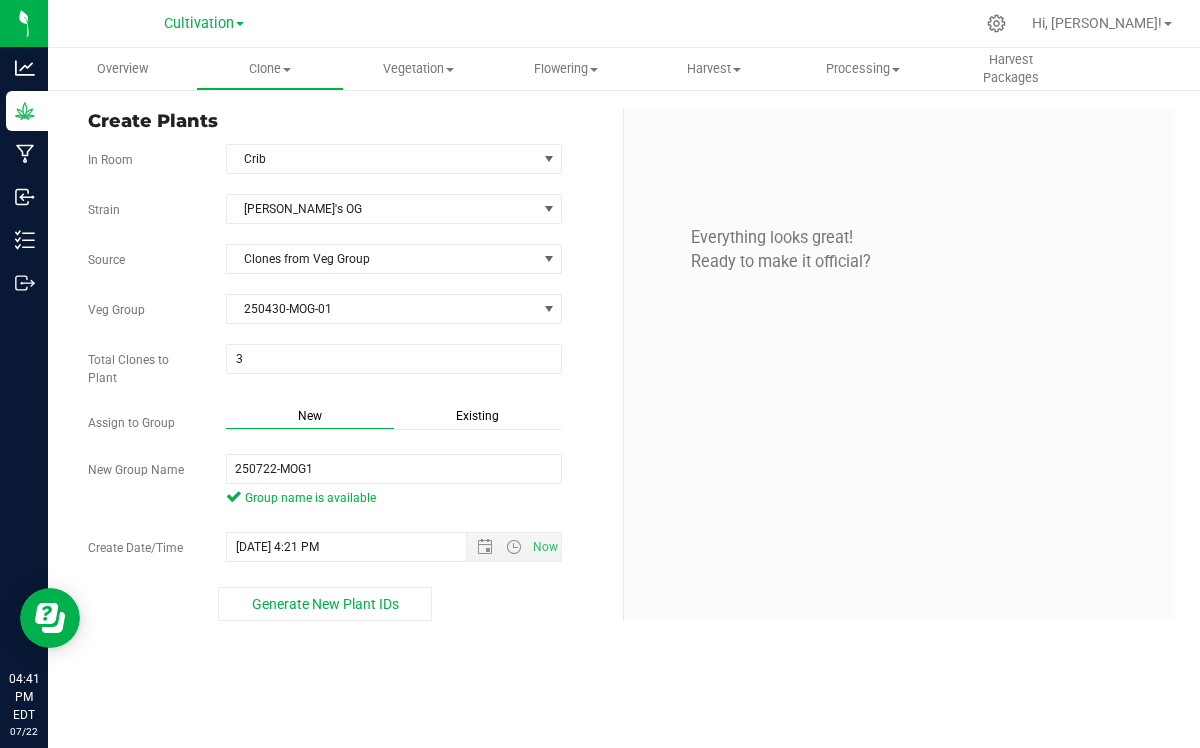 click at bounding box center [240, 24] 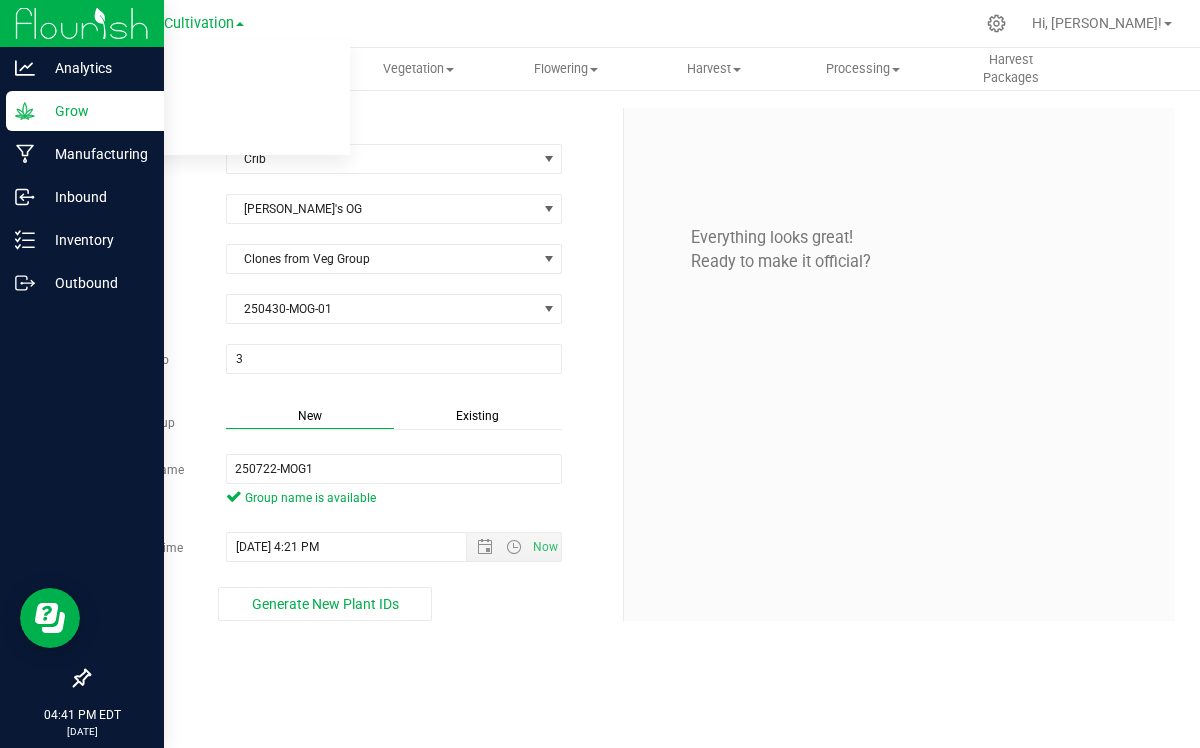 click 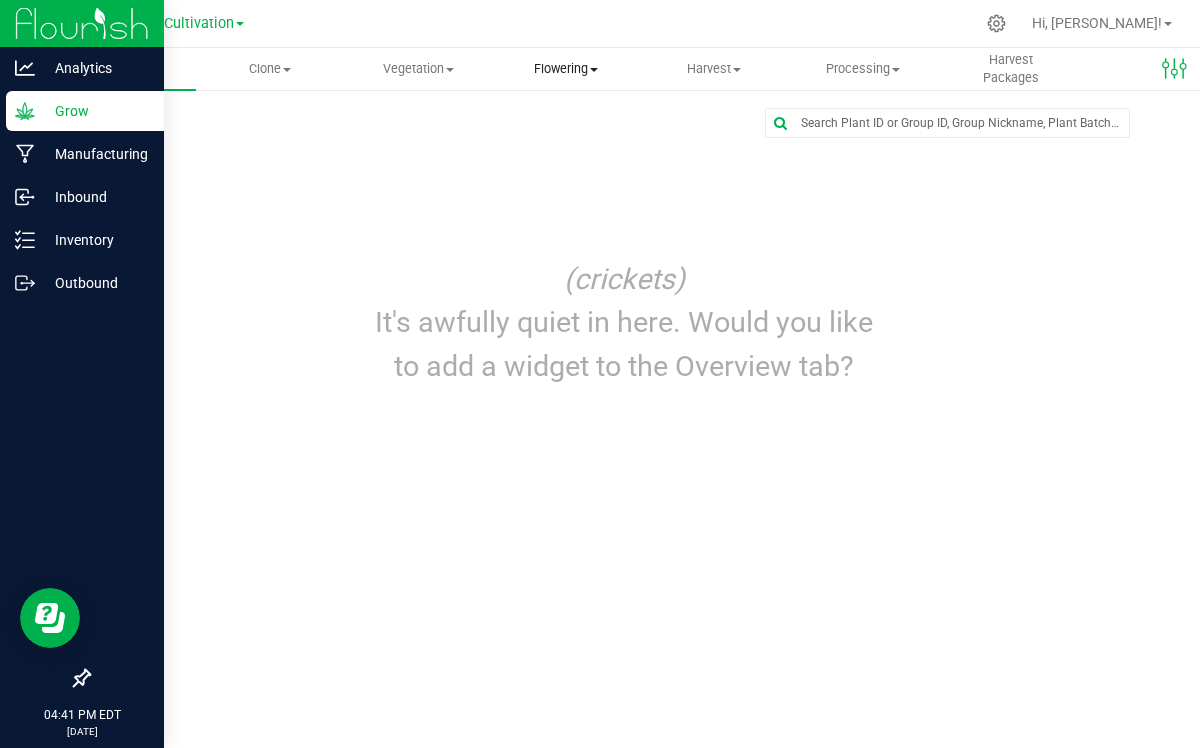 click at bounding box center (594, 70) 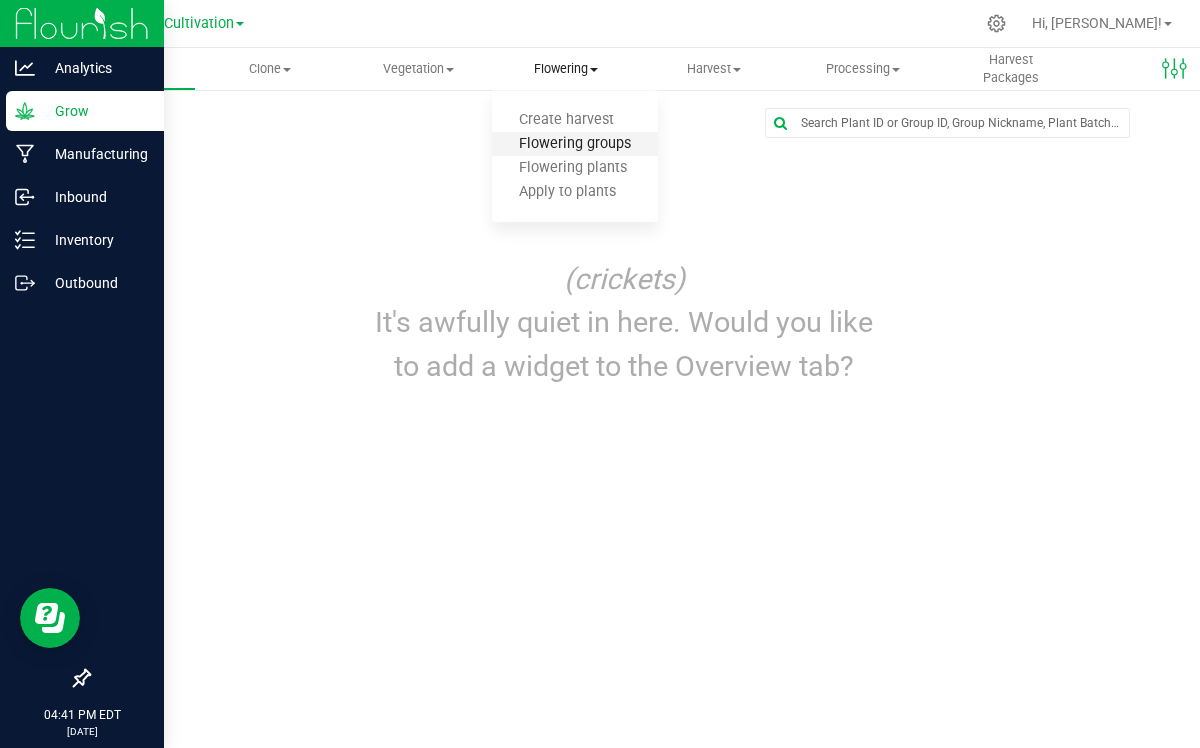 click on "Flowering groups" at bounding box center (575, 144) 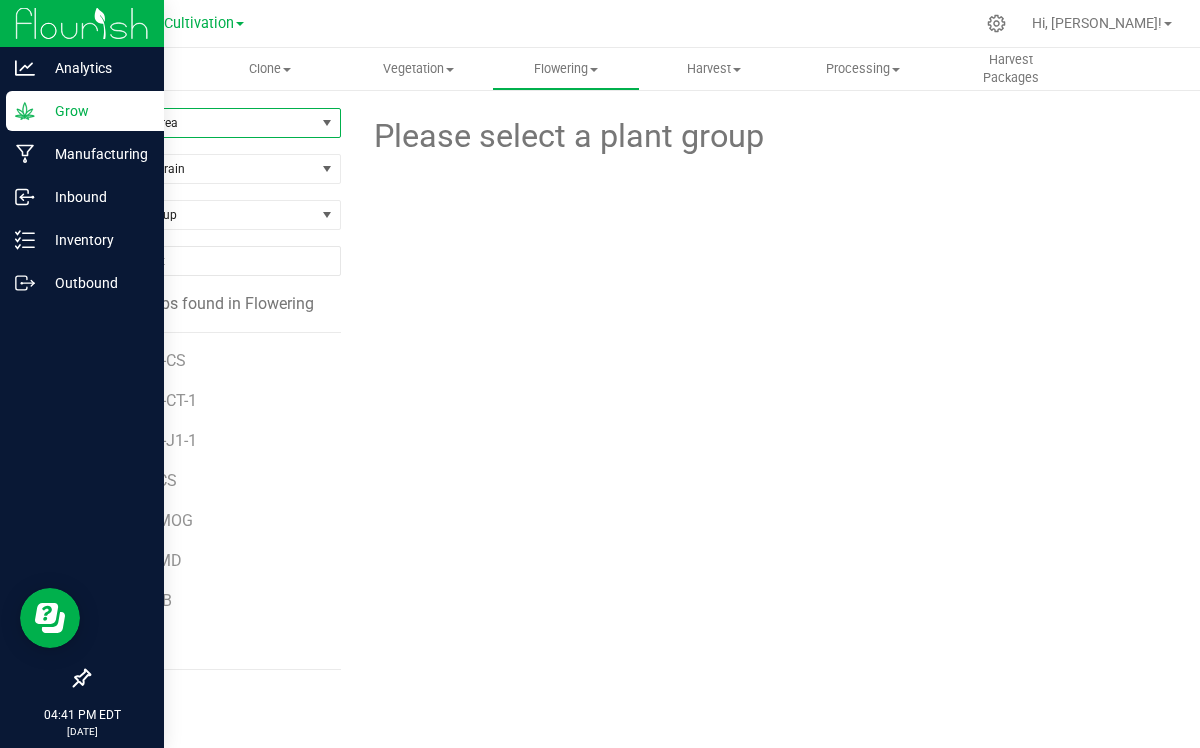 click on "Filter by Area" at bounding box center (202, 123) 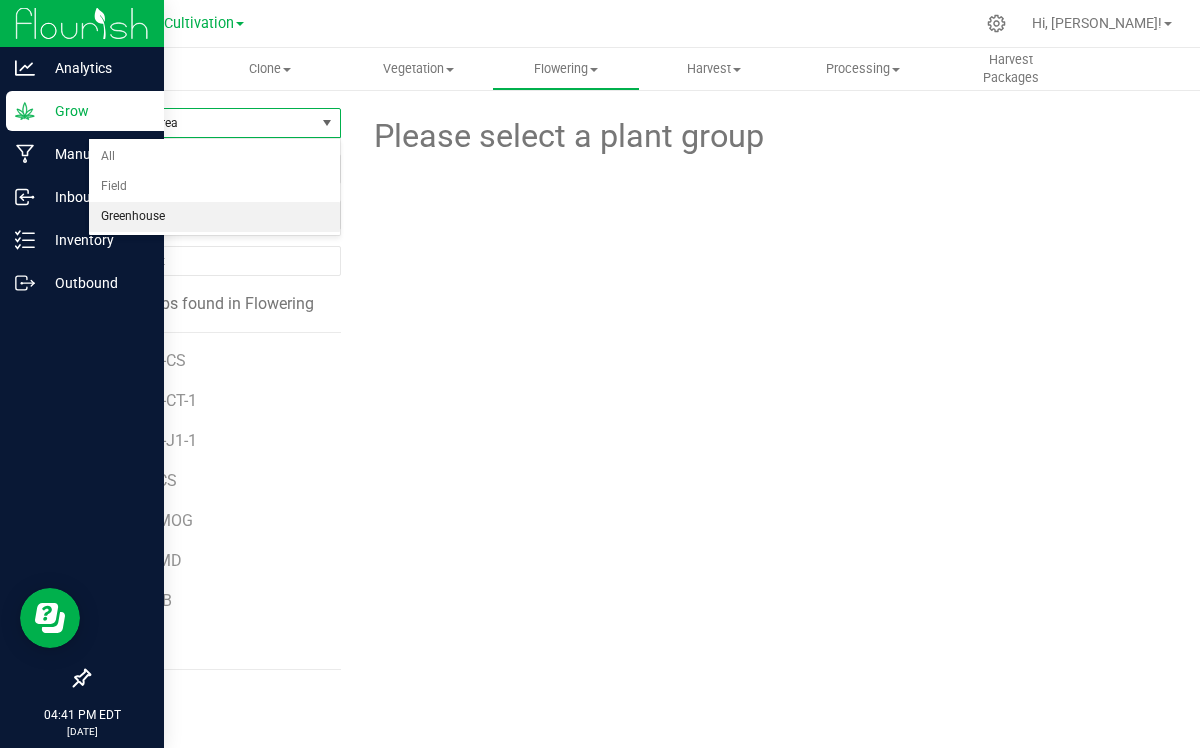 click on "Greenhouse" at bounding box center (214, 217) 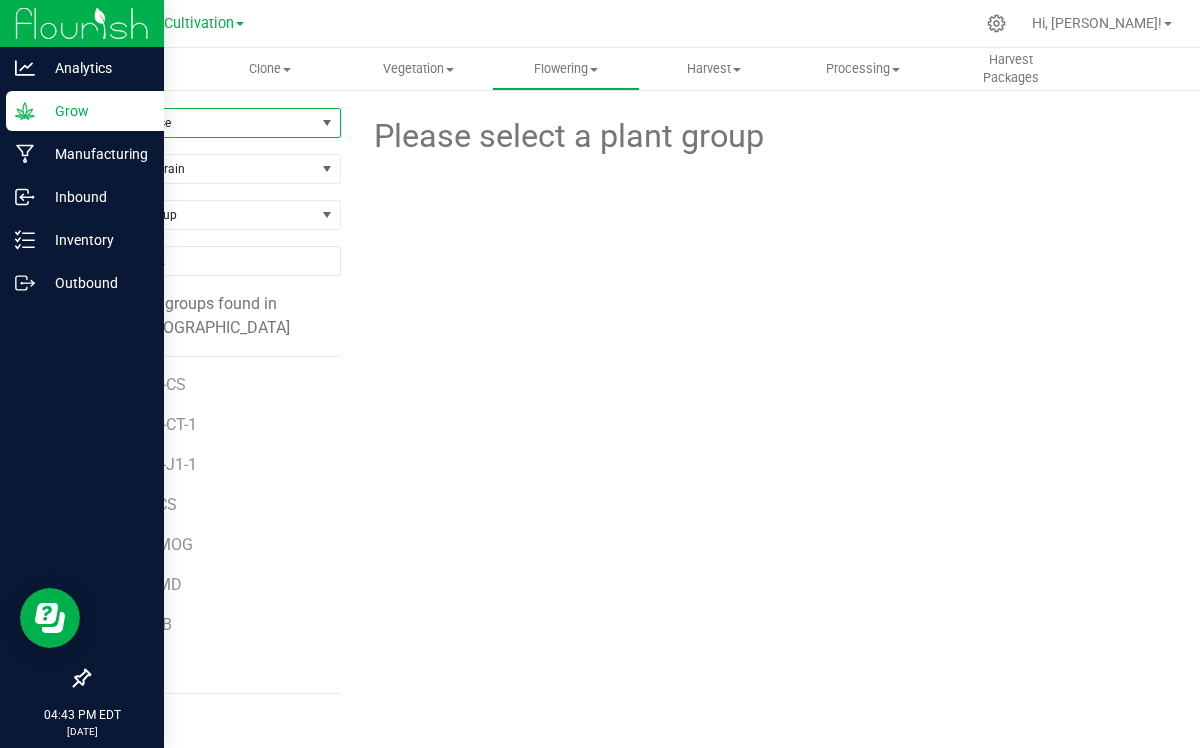 click at bounding box center [327, 123] 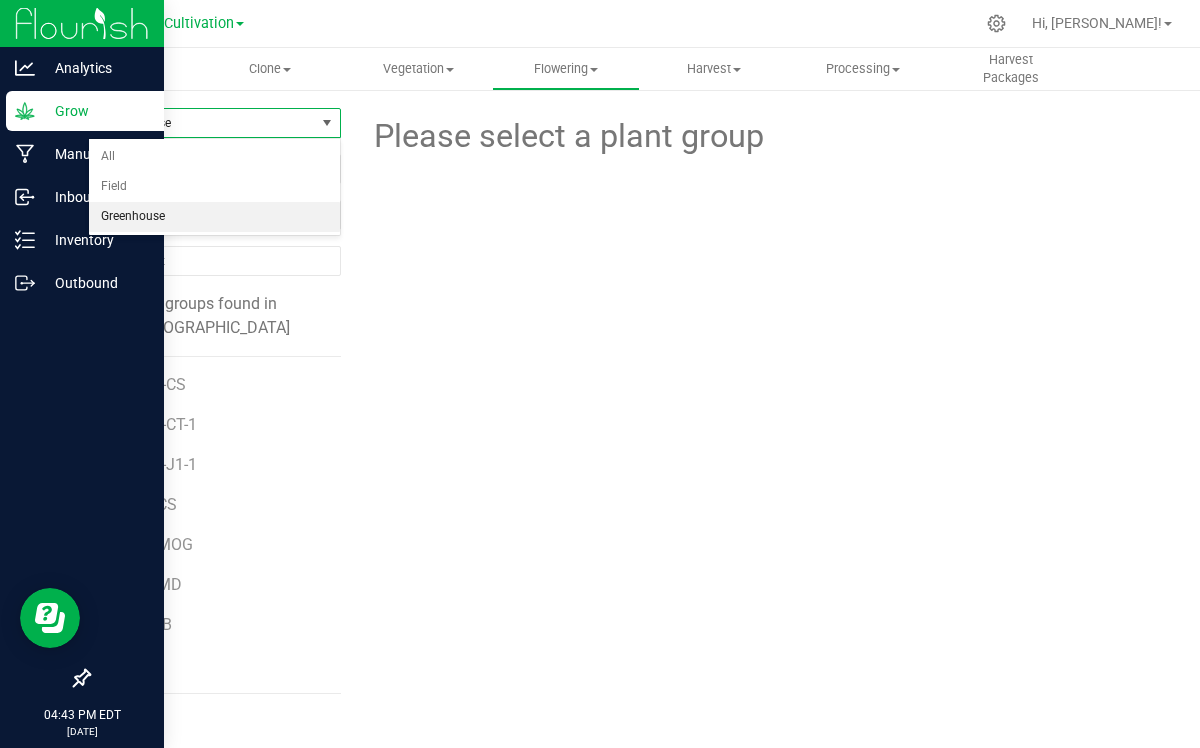 click at bounding box center [327, 123] 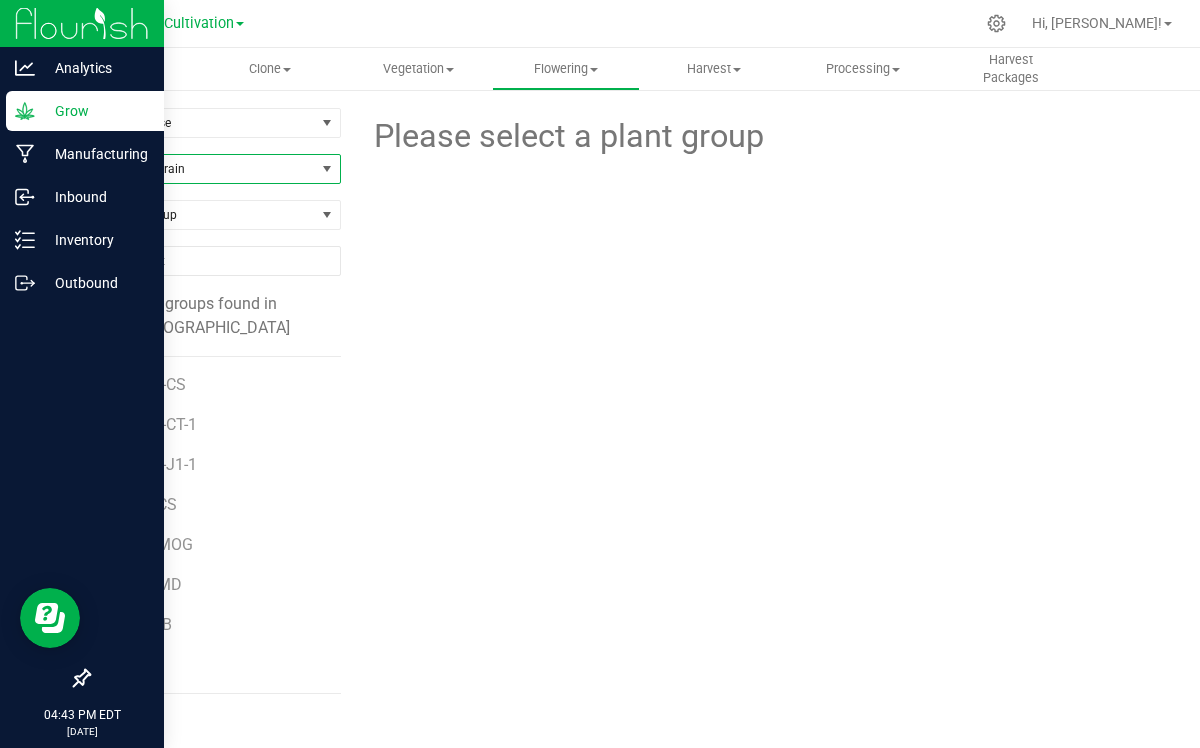 click at bounding box center (327, 169) 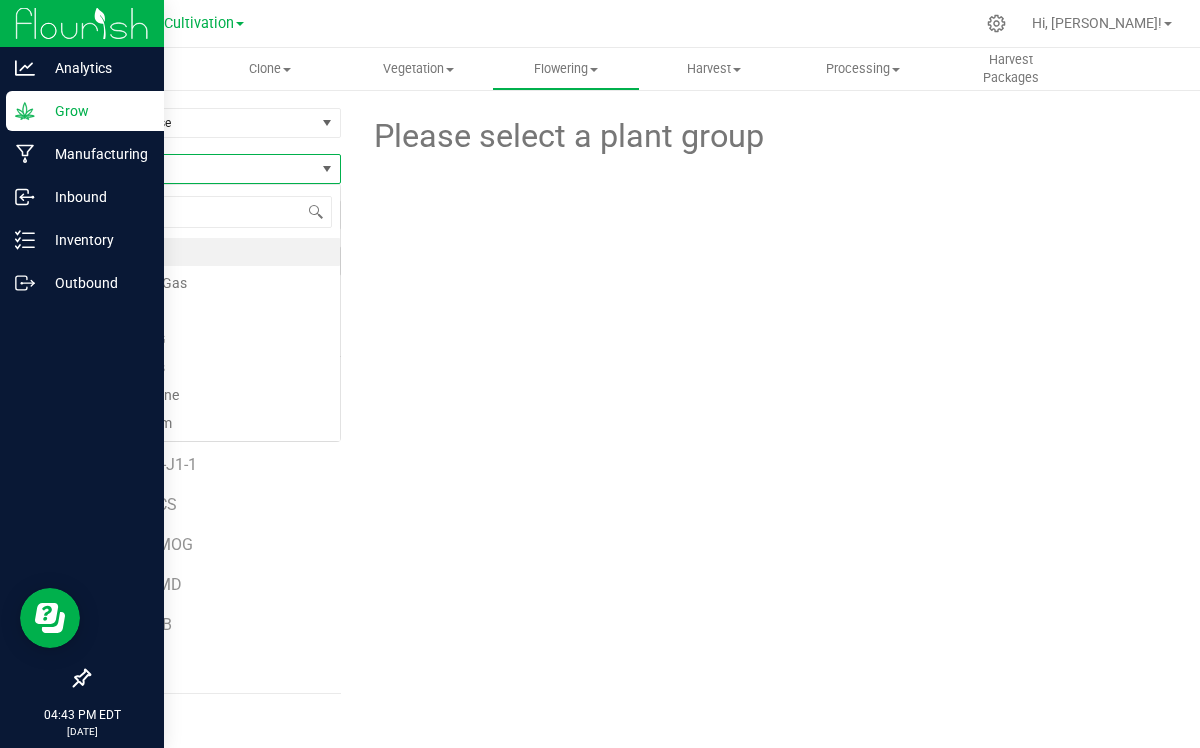 scroll, scrollTop: 99970, scrollLeft: 99747, axis: both 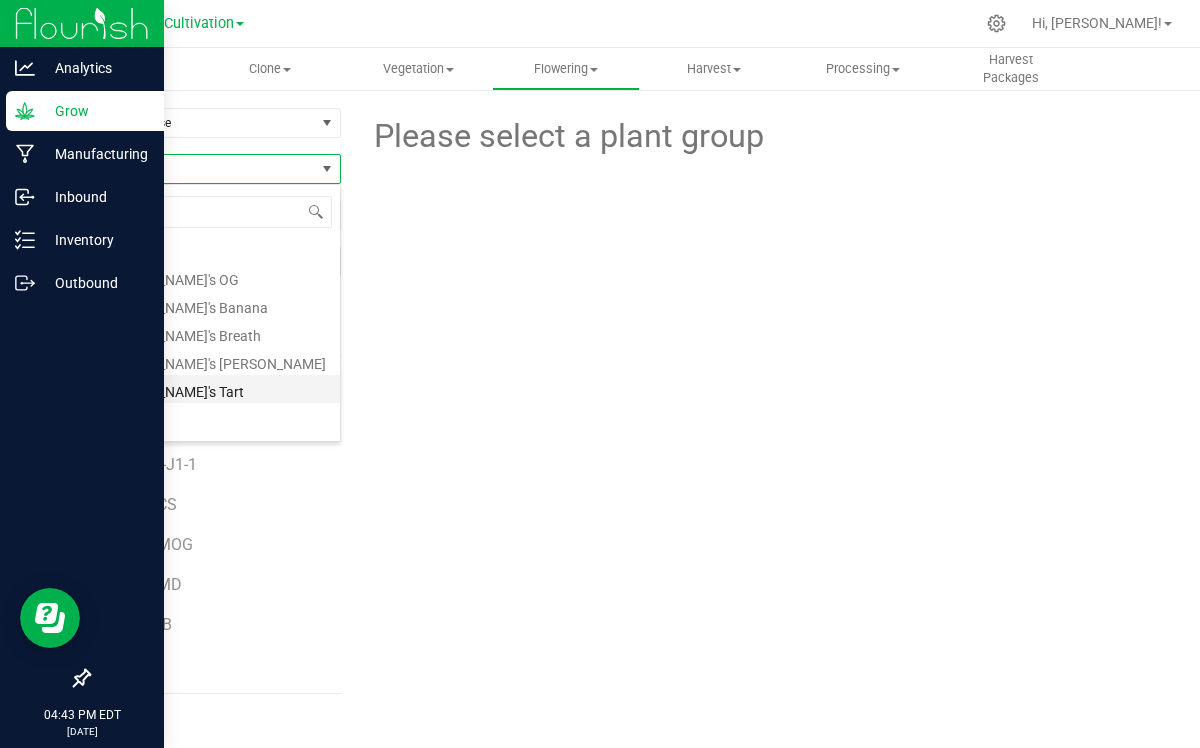 click on "[PERSON_NAME]'s Tart" at bounding box center (214, 389) 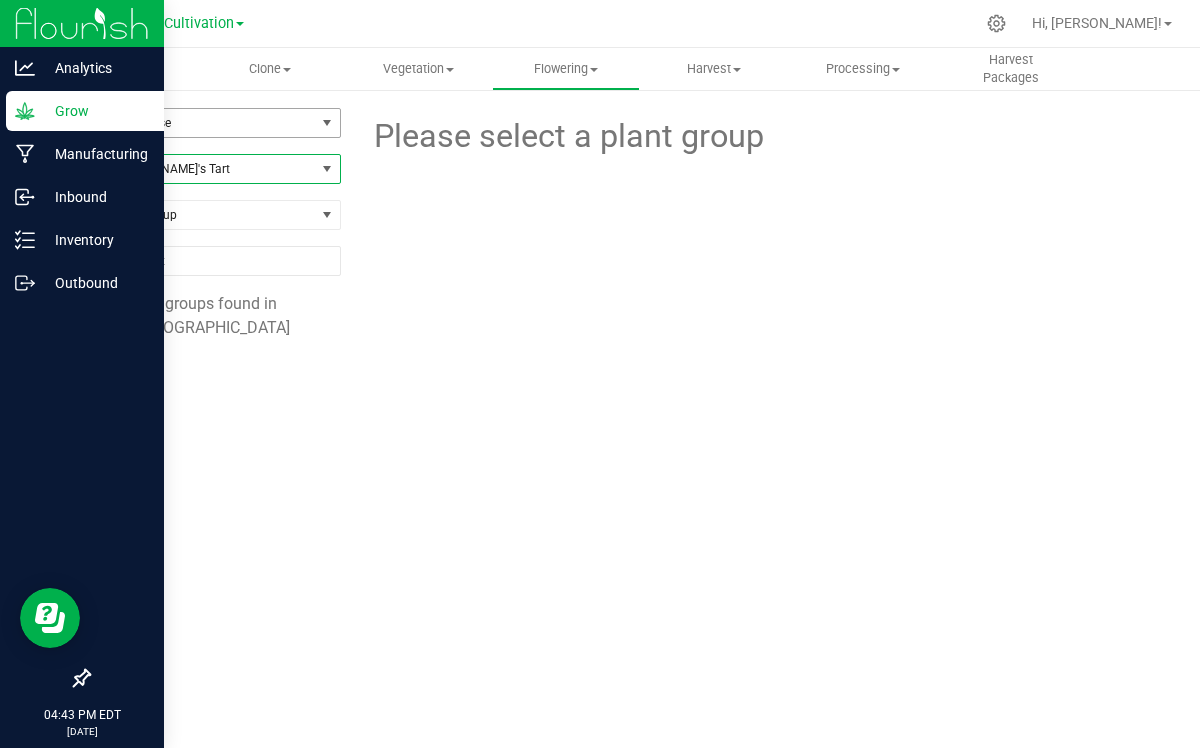click at bounding box center (327, 123) 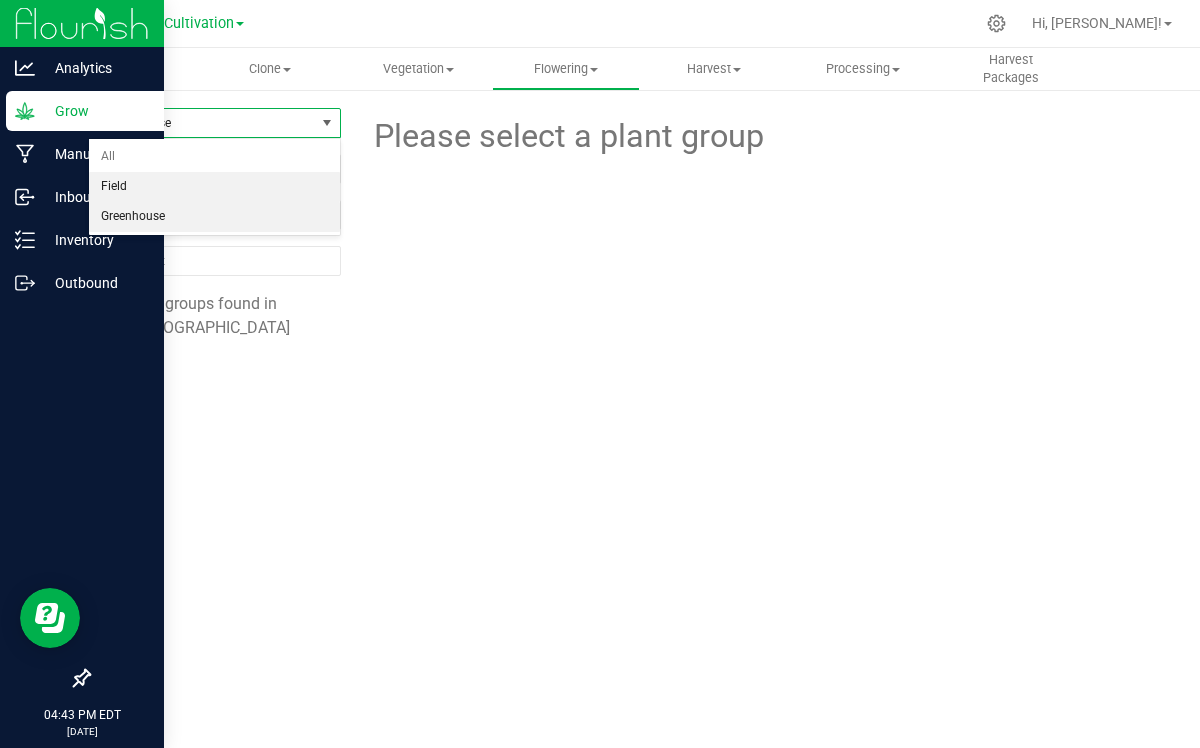 click on "Field" at bounding box center (214, 187) 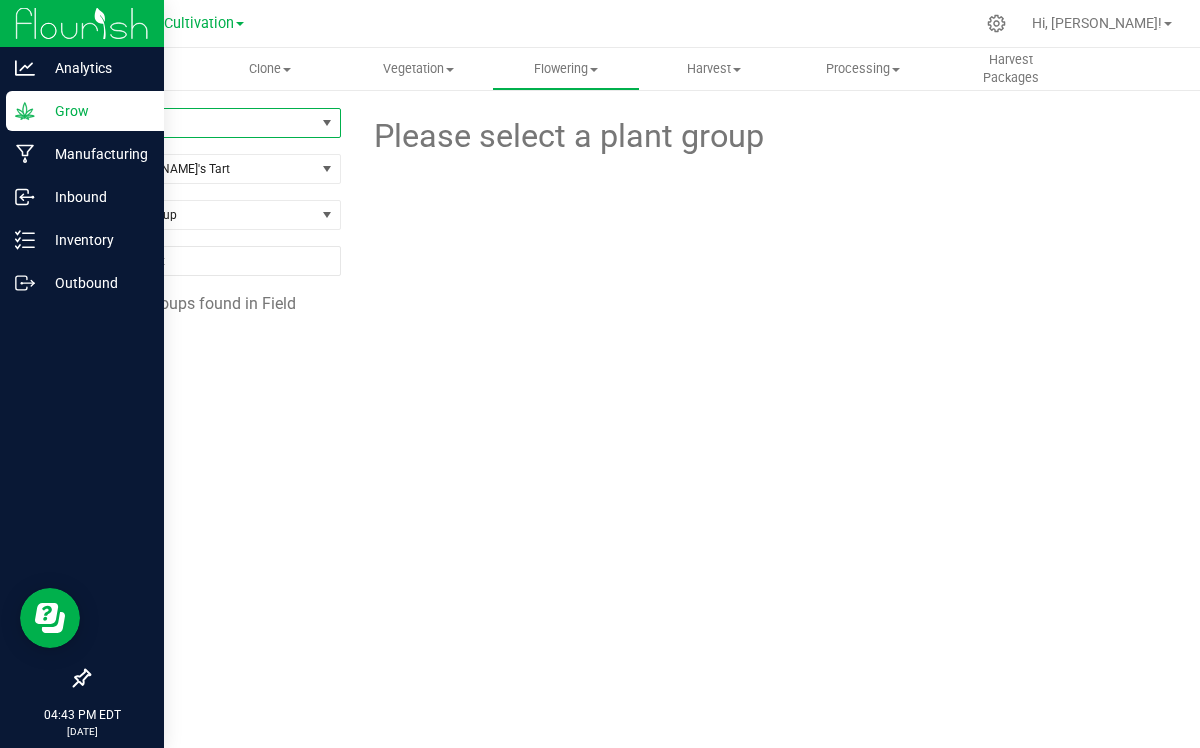 click at bounding box center [327, 123] 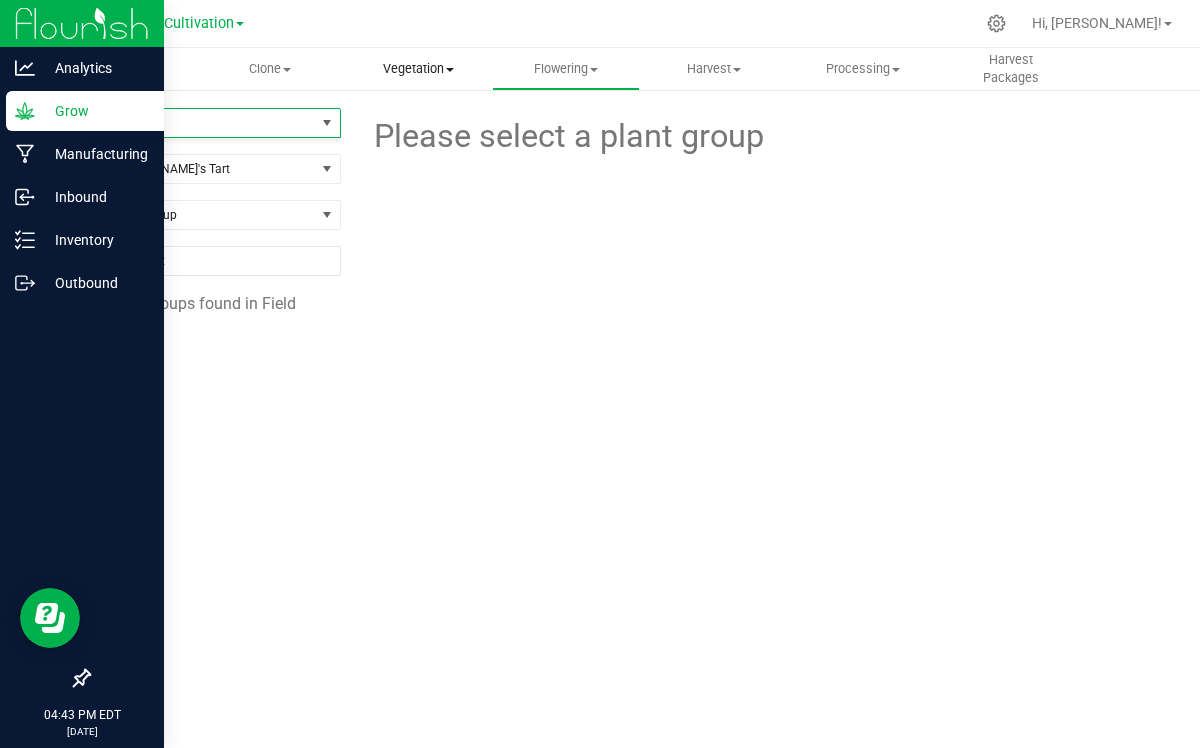 click on "Vegetation" at bounding box center [418, 69] 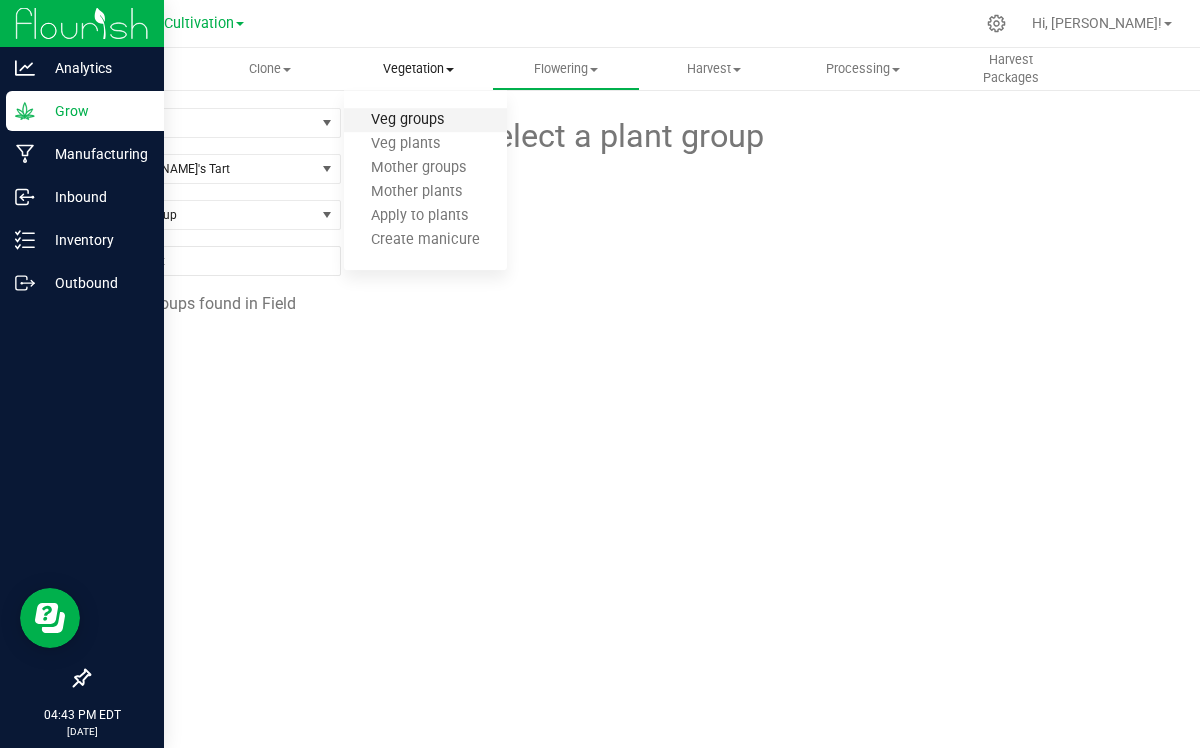 click on "Veg groups" at bounding box center [407, 120] 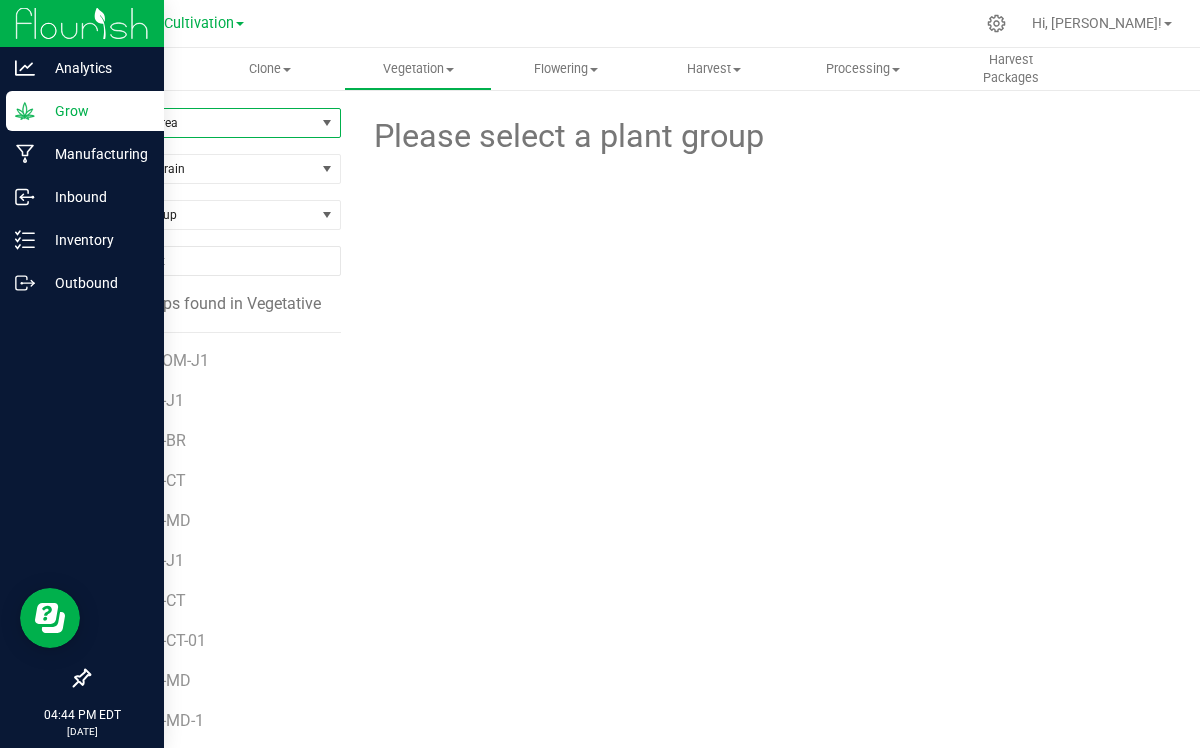 click at bounding box center [327, 123] 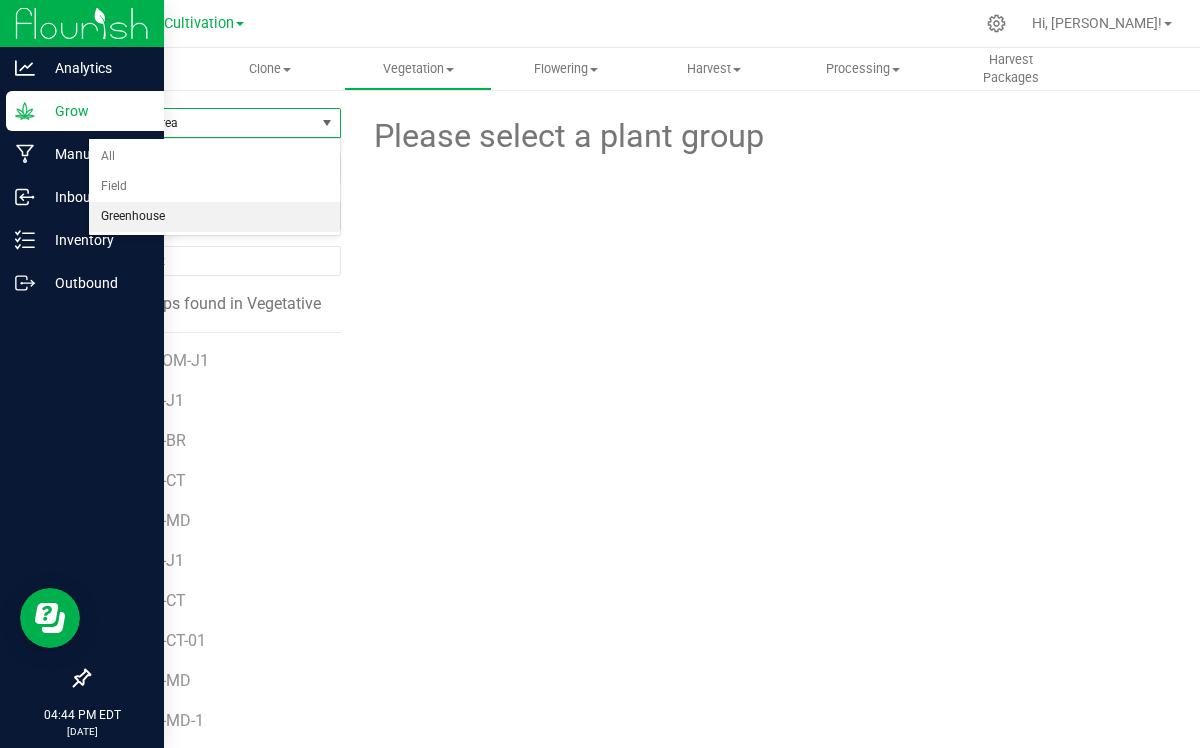 click on "Greenhouse" at bounding box center [214, 217] 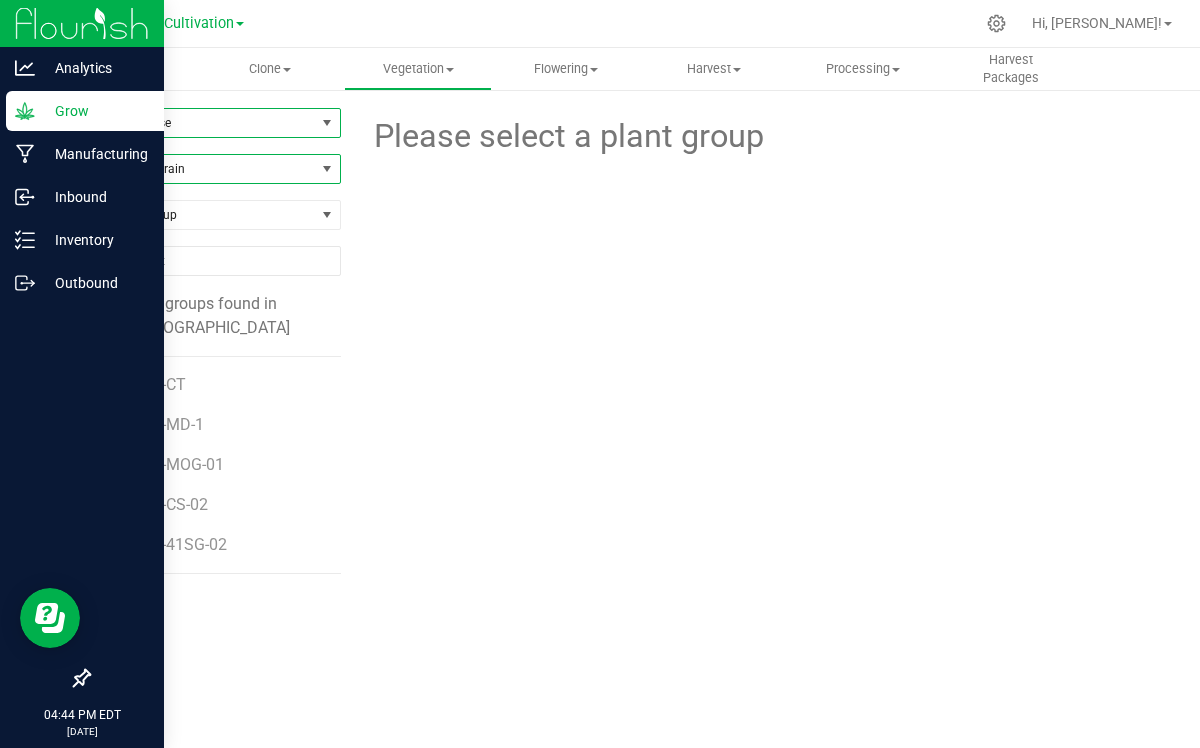 click at bounding box center [327, 169] 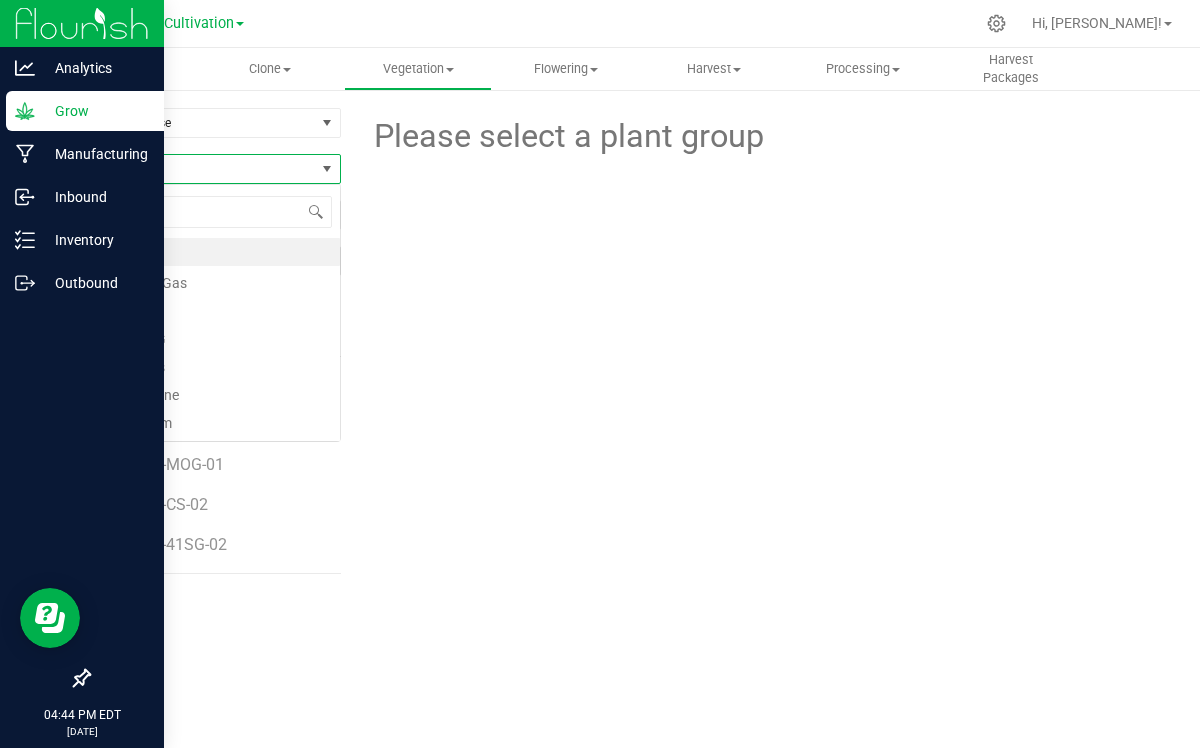 scroll, scrollTop: 99970, scrollLeft: 99747, axis: both 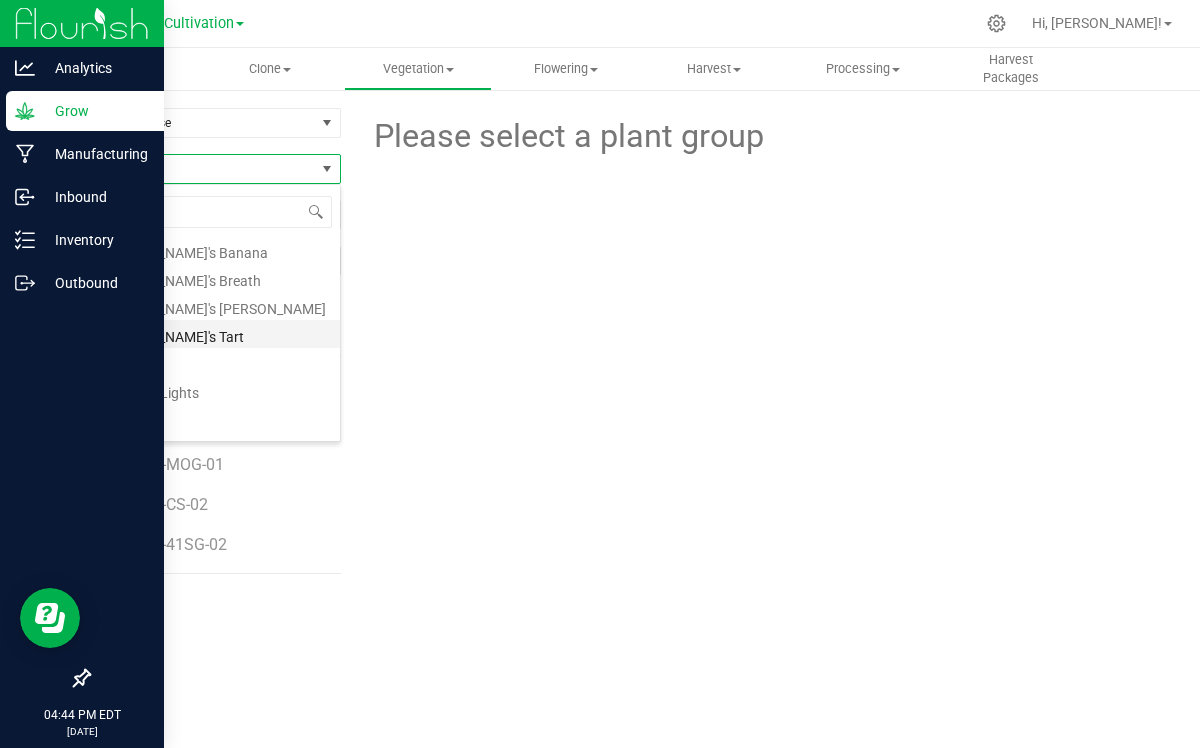 click on "[PERSON_NAME]'s Tart" at bounding box center [214, 334] 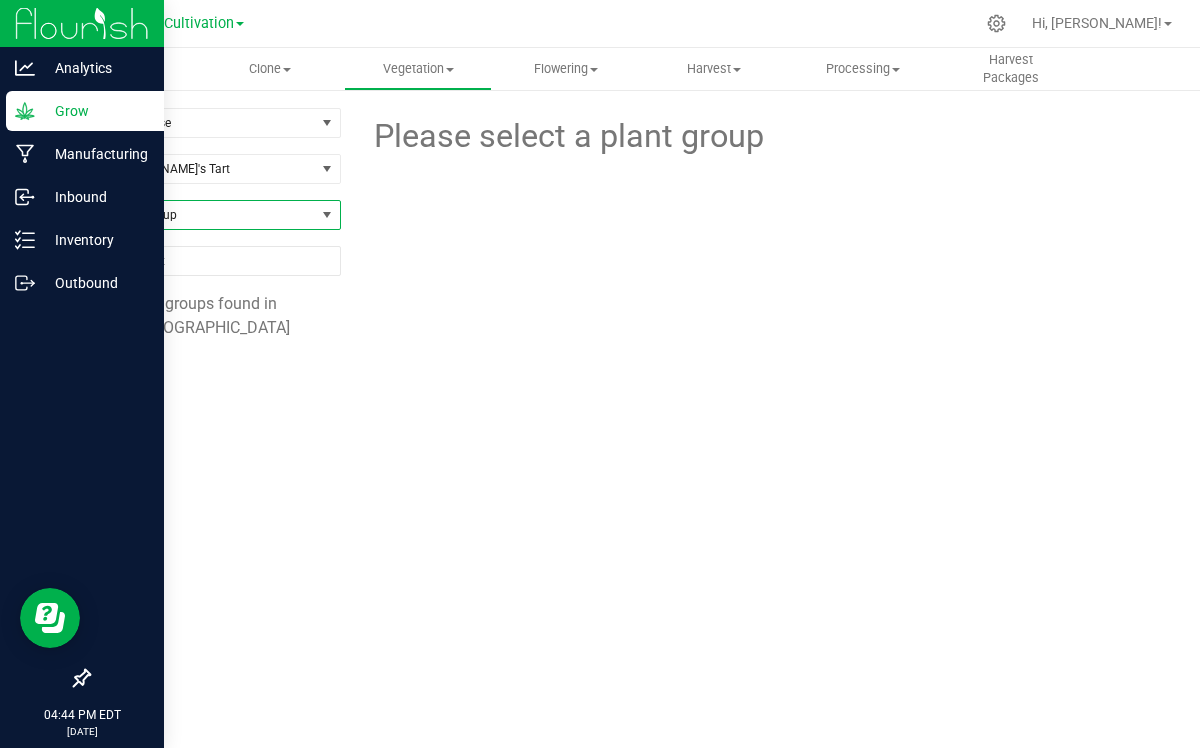 click at bounding box center [327, 215] 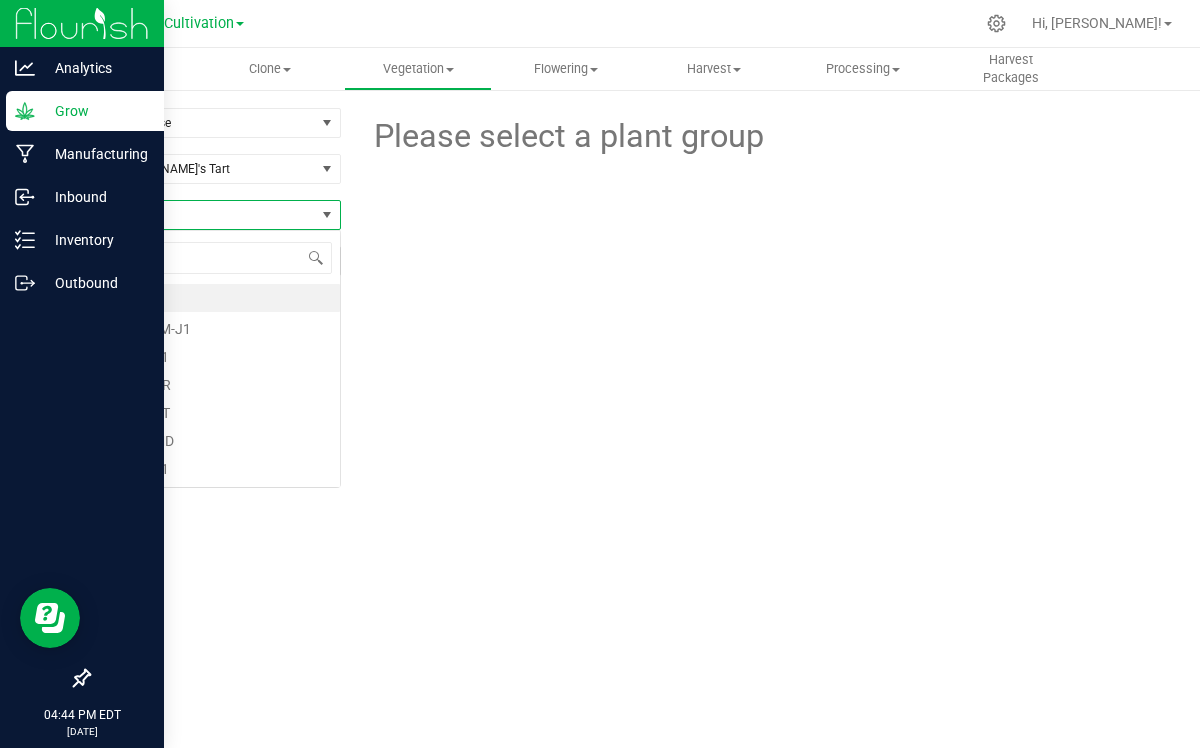 scroll, scrollTop: 99970, scrollLeft: 99747, axis: both 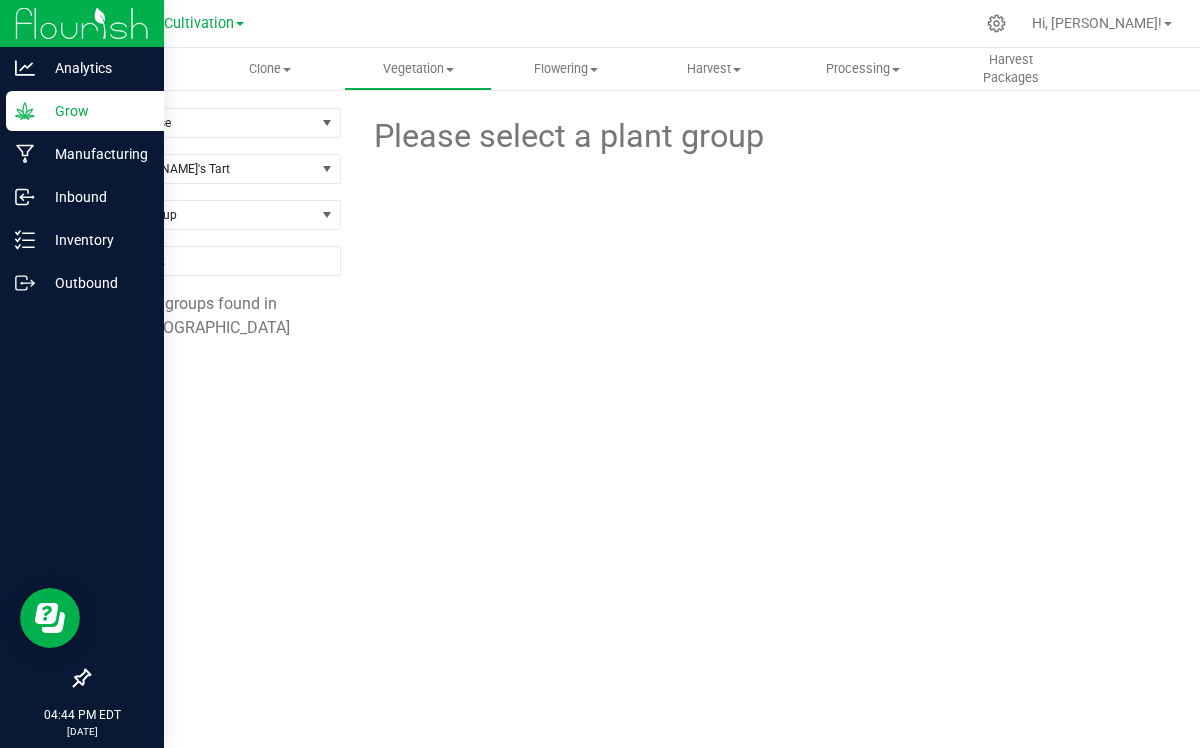 click at bounding box center [758, 227] 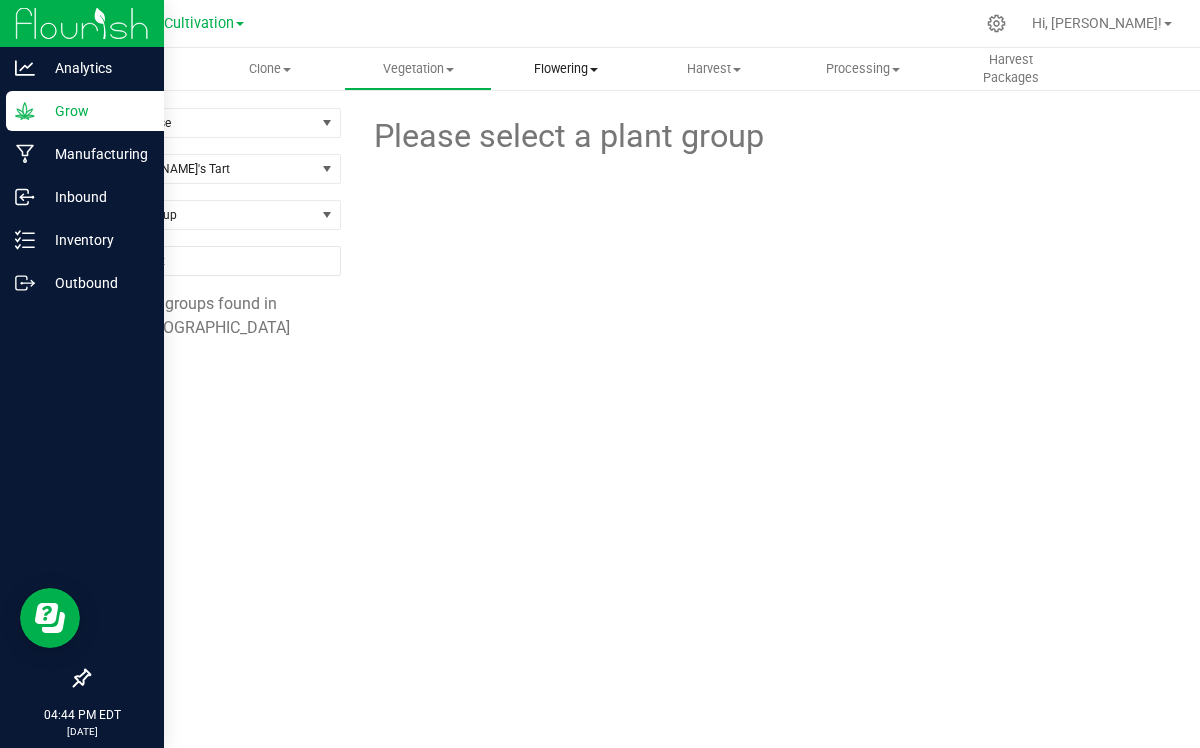 click at bounding box center (594, 70) 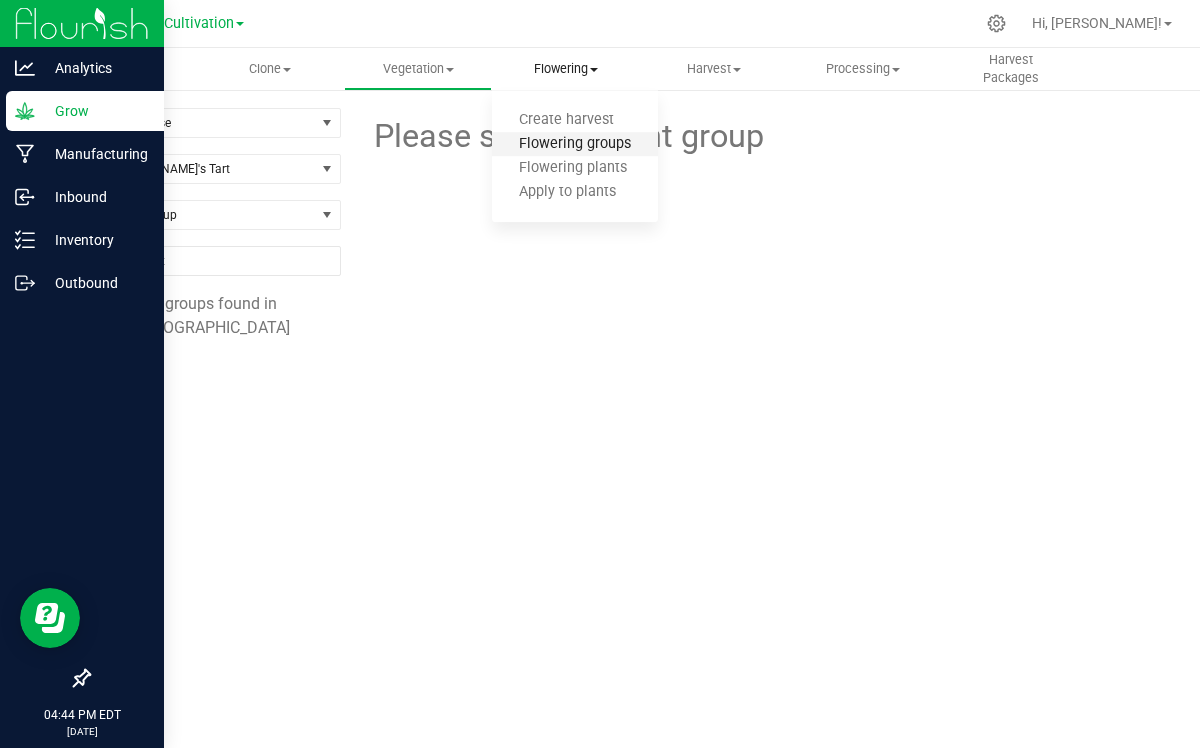 click on "Flowering groups" at bounding box center [575, 144] 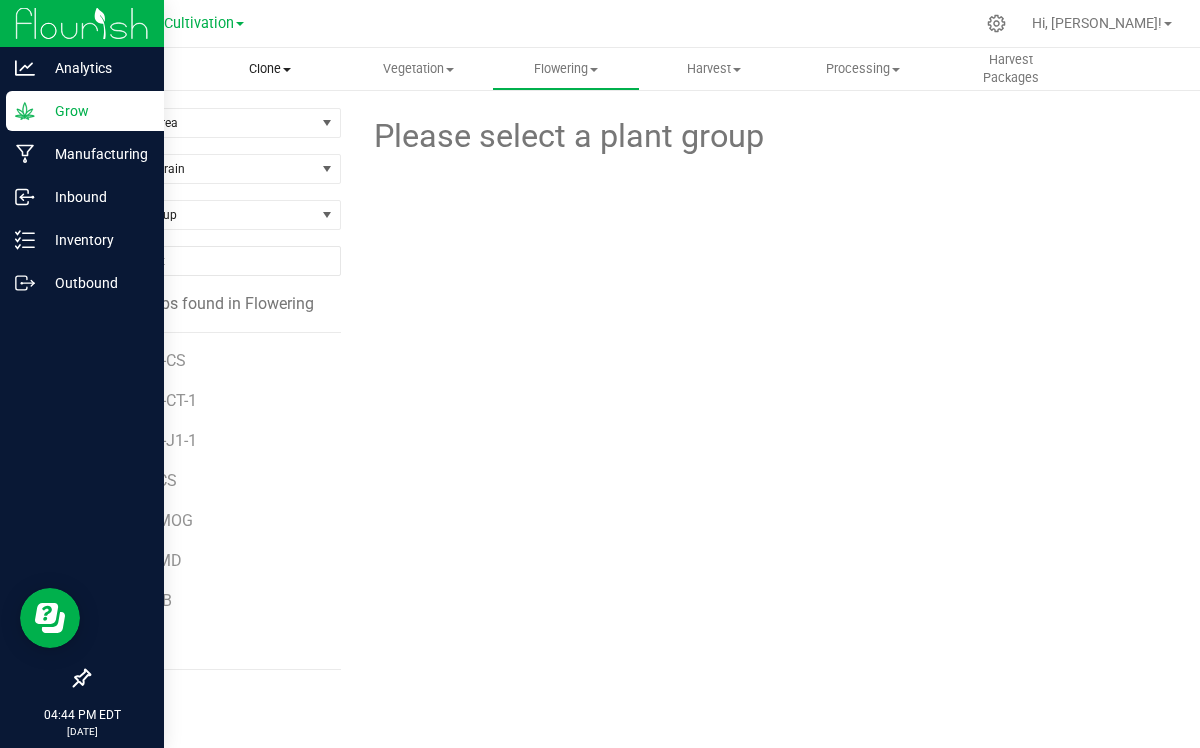 click on "Clone" at bounding box center [270, 69] 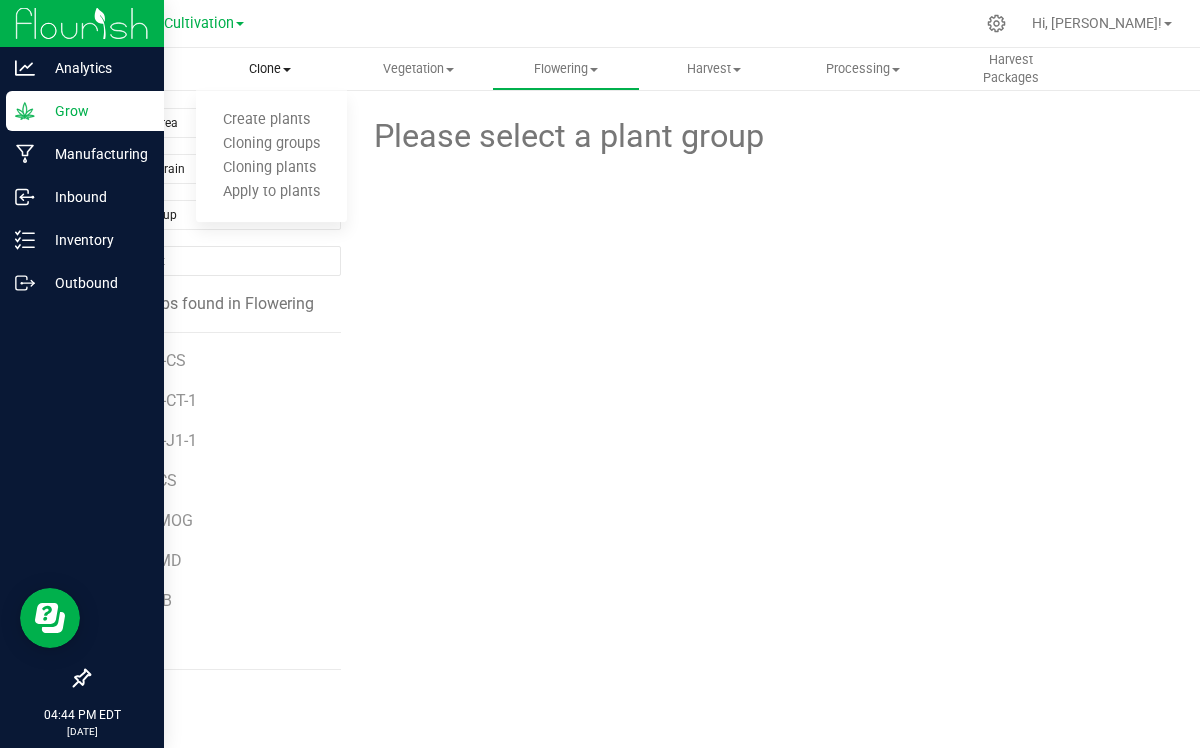 click on "Clone" at bounding box center (270, 69) 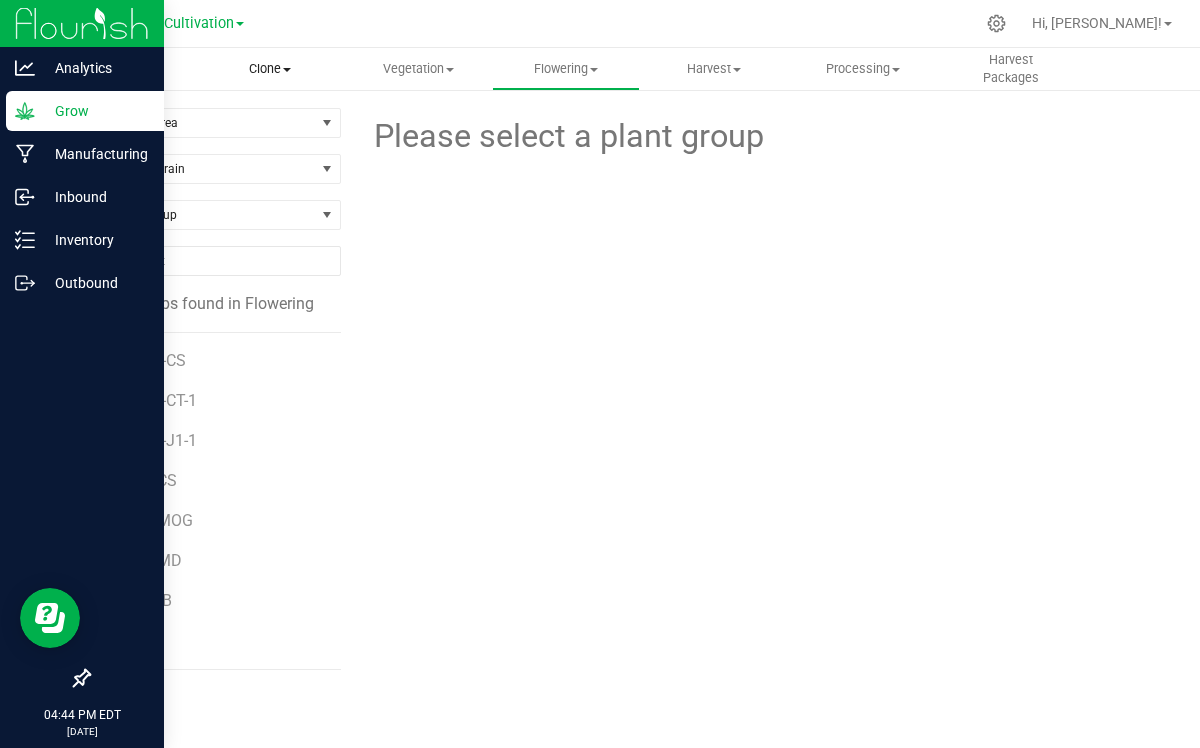 click on "Clone" at bounding box center [270, 69] 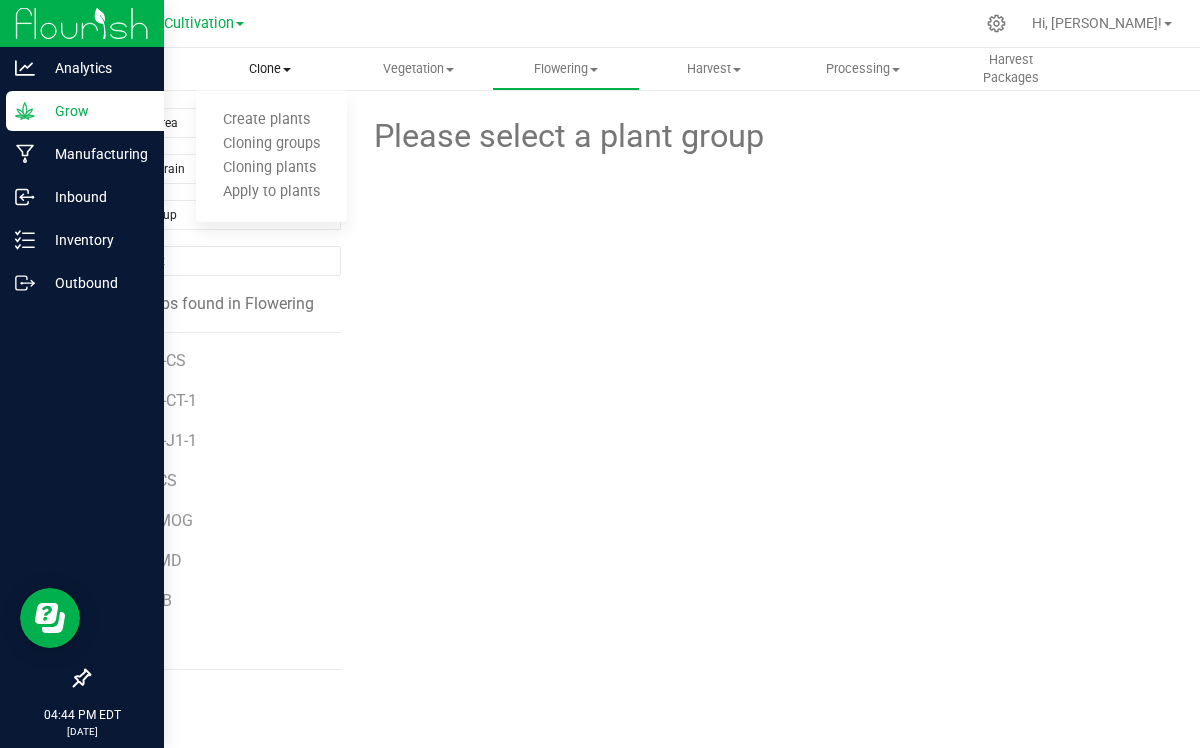 click on "Clone" at bounding box center (270, 69) 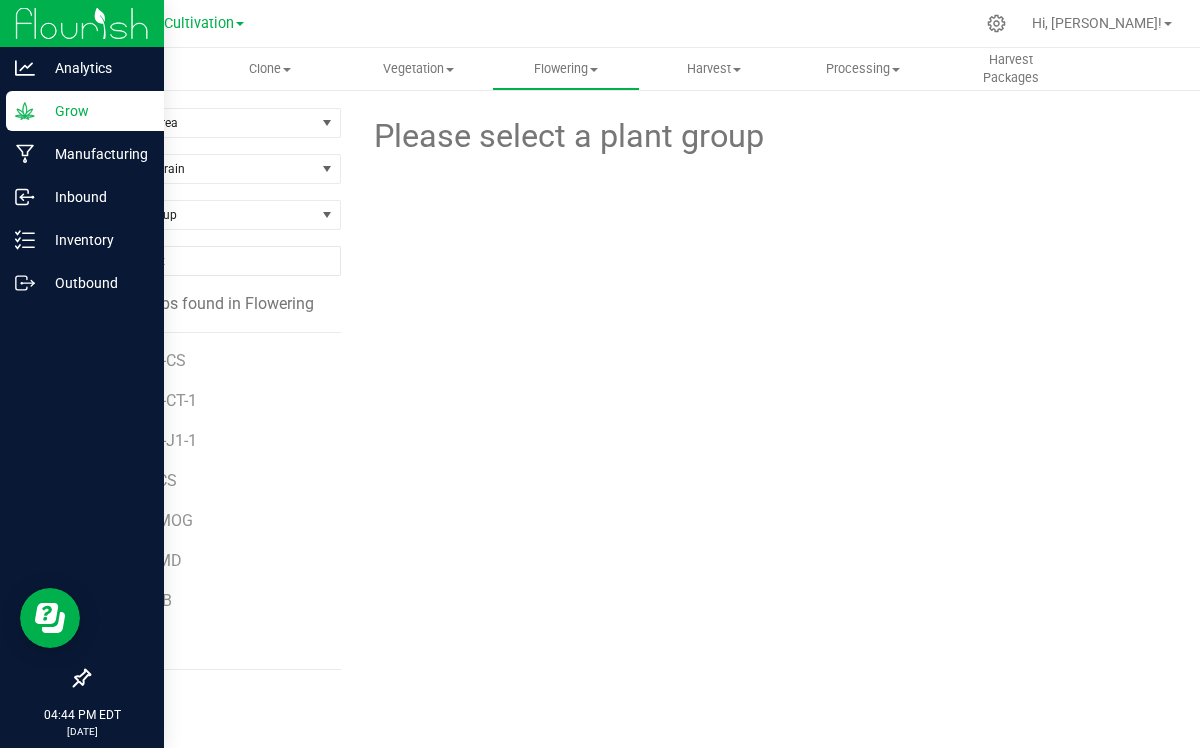 click at bounding box center [240, 24] 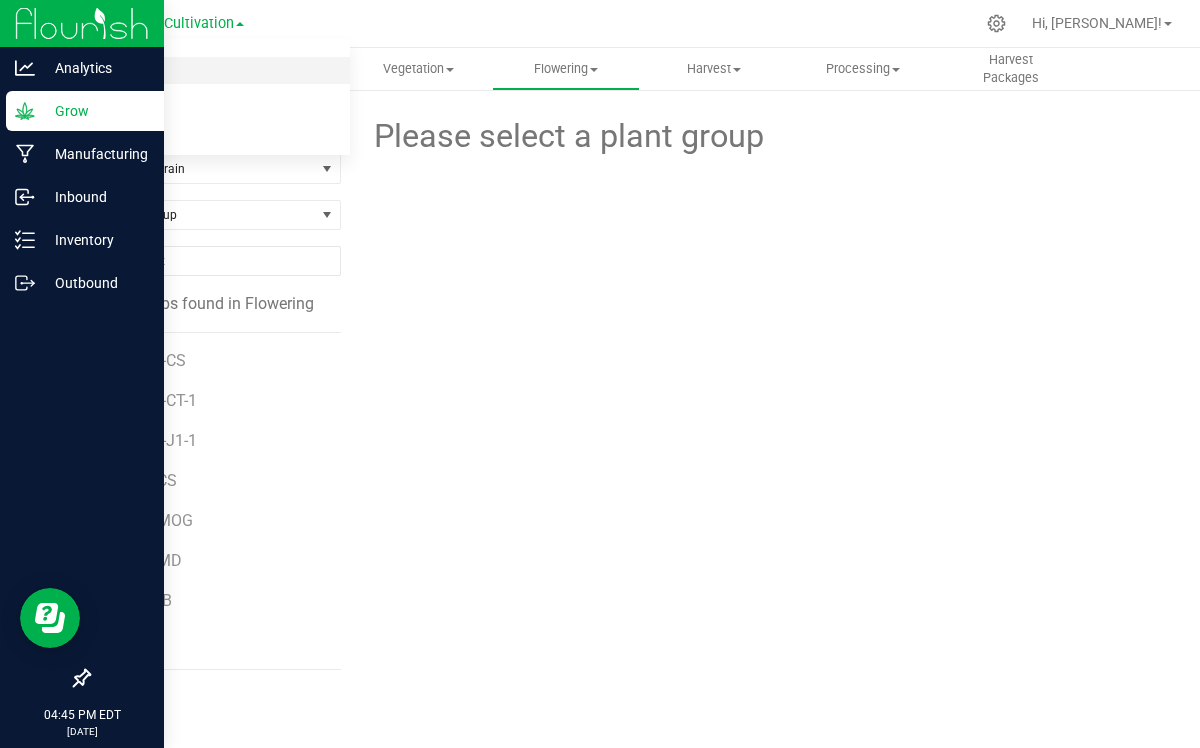click on "Cultivation" at bounding box center (204, 70) 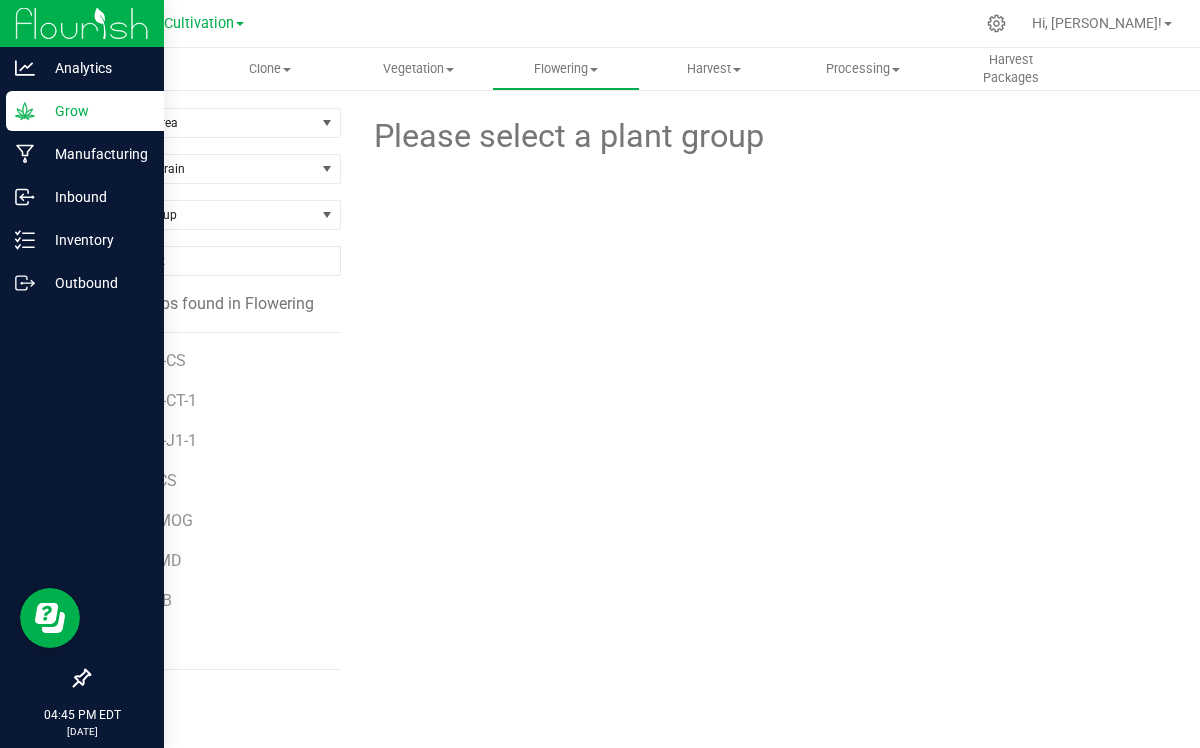 click on "Grow" at bounding box center [95, 111] 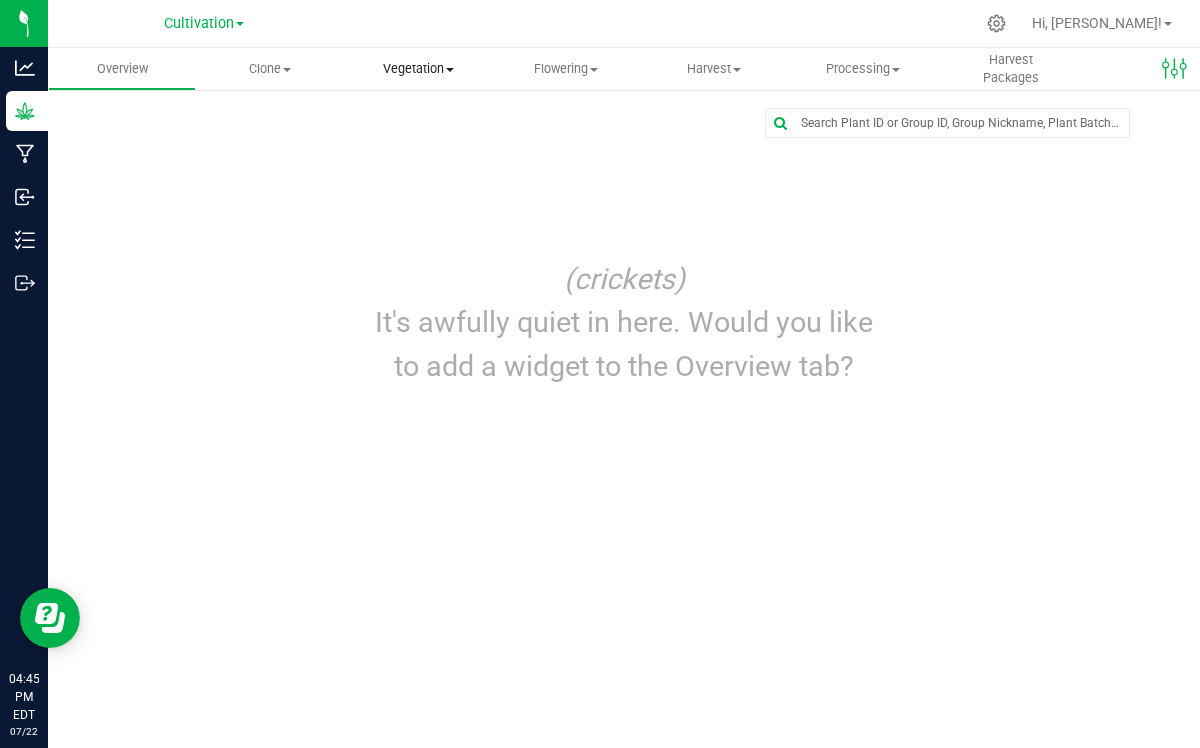 click on "Vegetation" at bounding box center (418, 69) 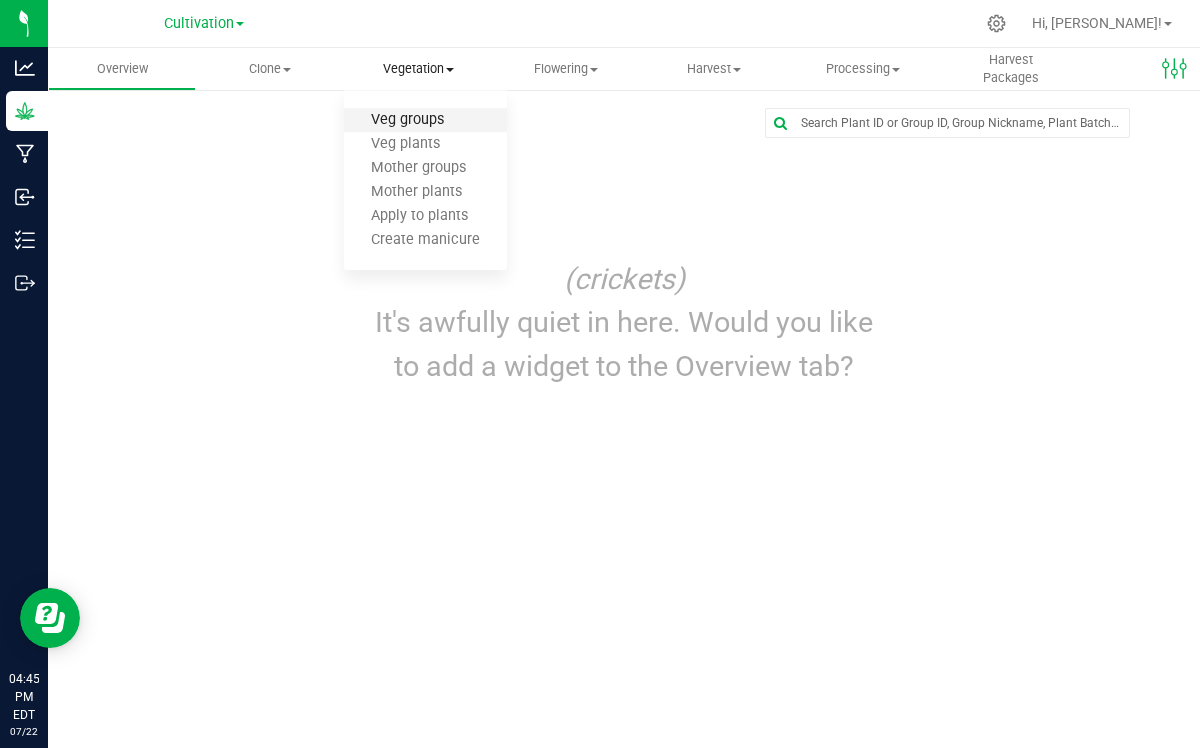 click on "Veg groups" at bounding box center [407, 120] 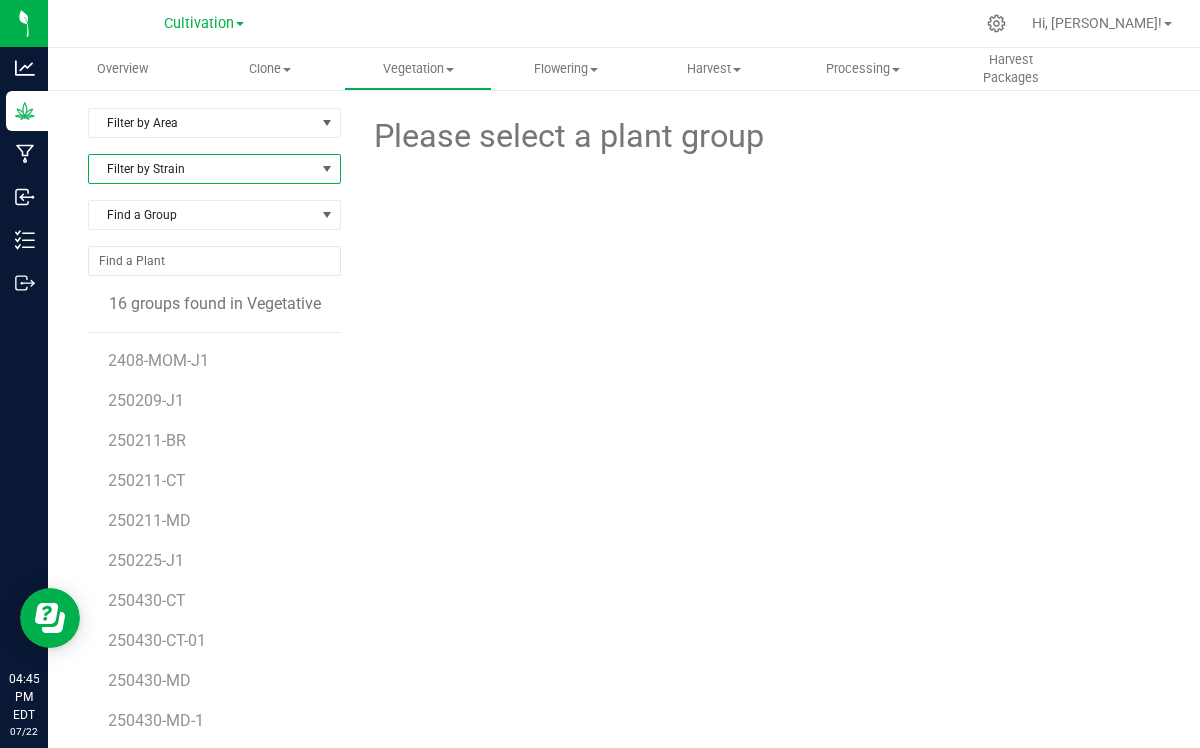 click at bounding box center (327, 169) 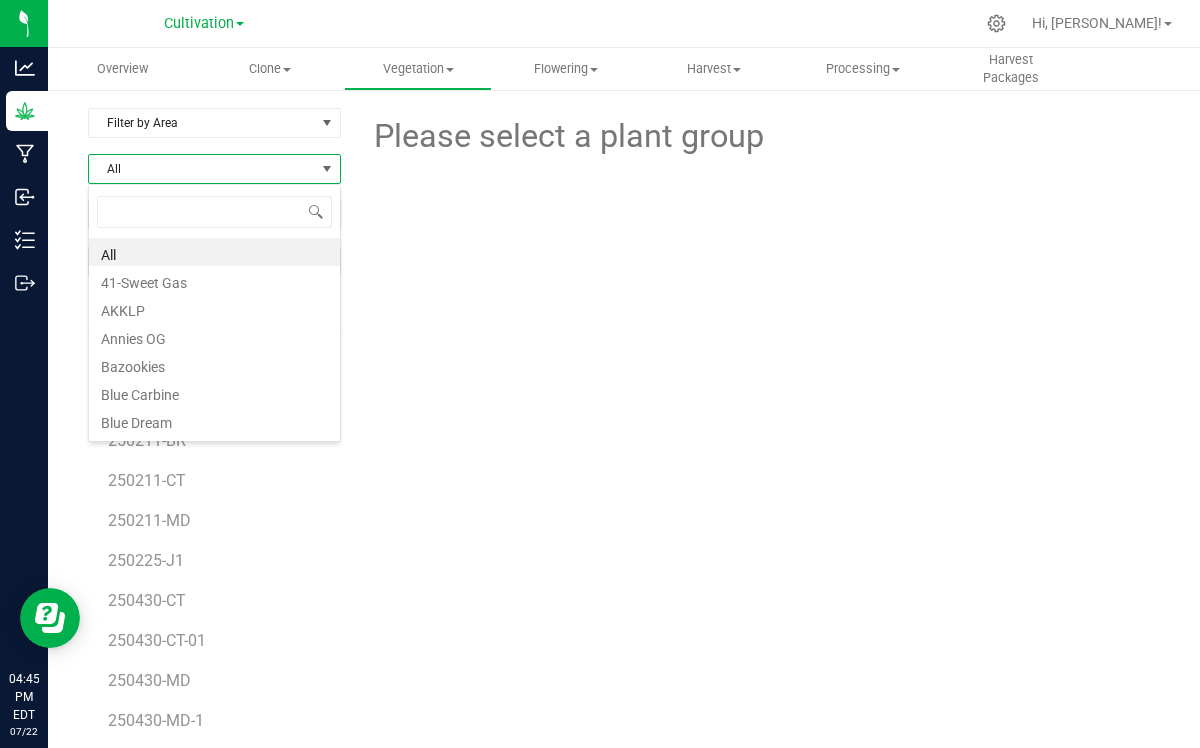scroll, scrollTop: 99970, scrollLeft: 99747, axis: both 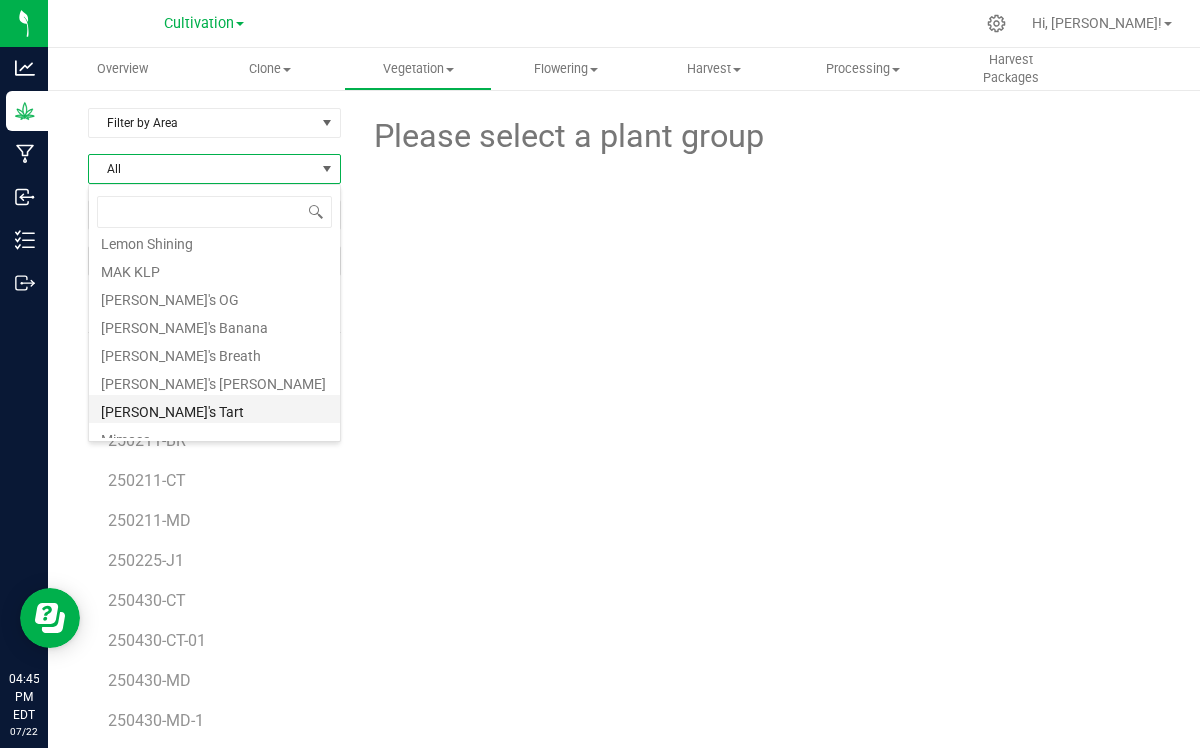 click on "[PERSON_NAME]'s Tart" at bounding box center (214, 409) 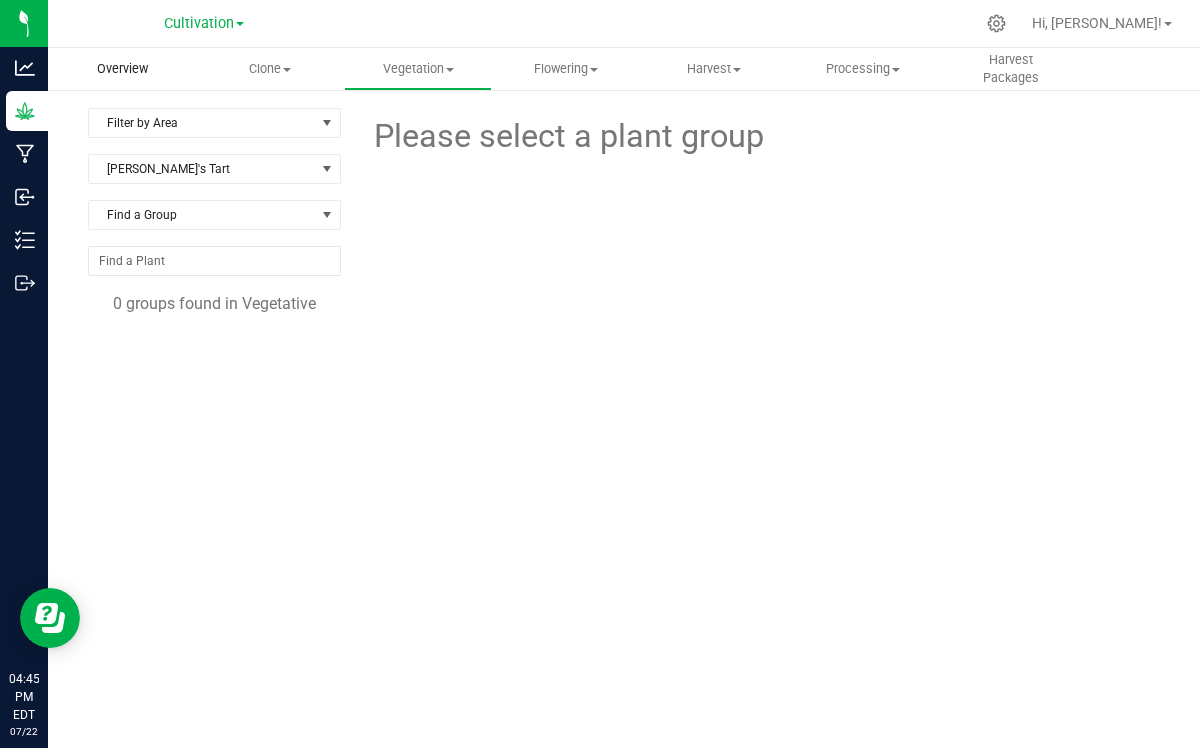 click on "Overview" at bounding box center [122, 69] 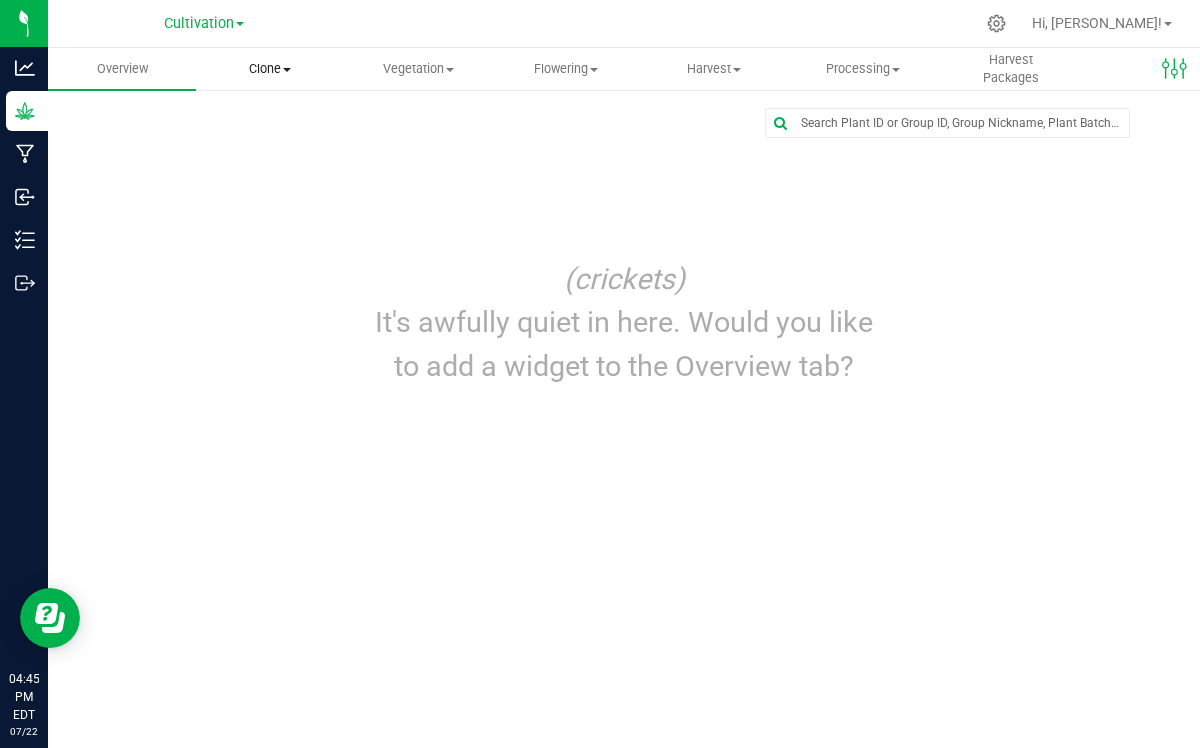 click on "Clone" at bounding box center [270, 69] 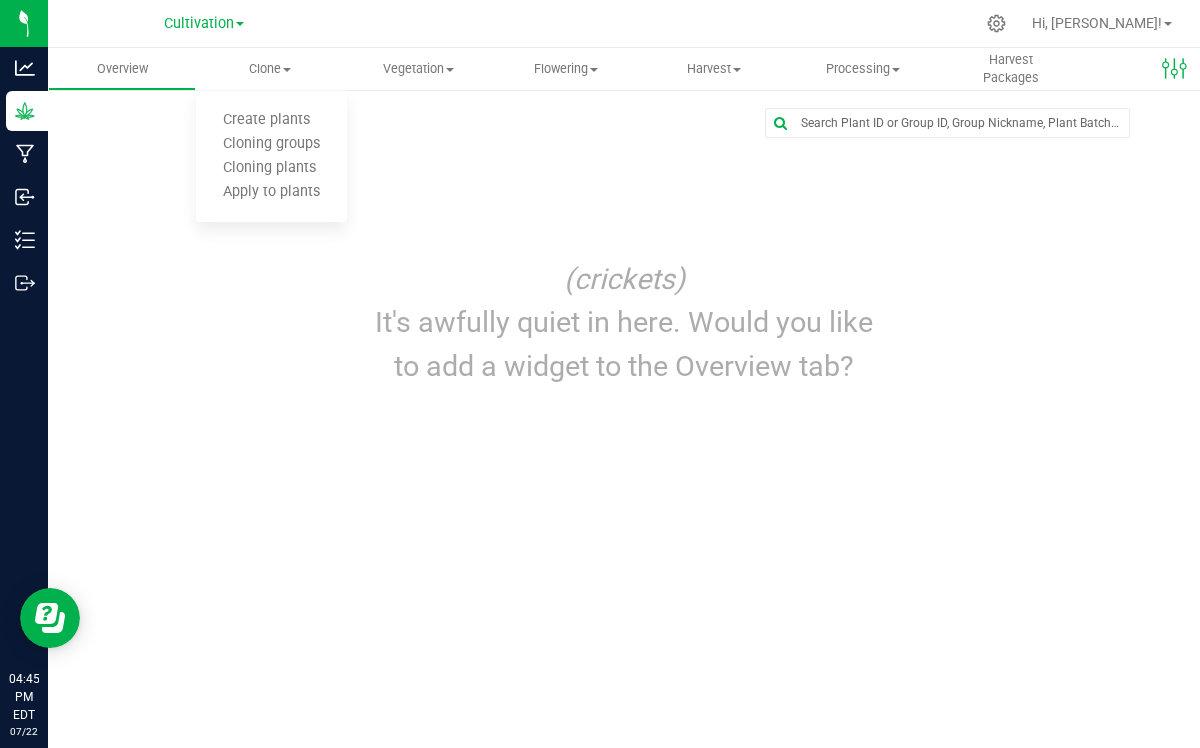 click on "Edit dashboard
(crickets)
It's awfully quiet in here. Would you like to add a widget to the Overview tab?" at bounding box center (624, 253) 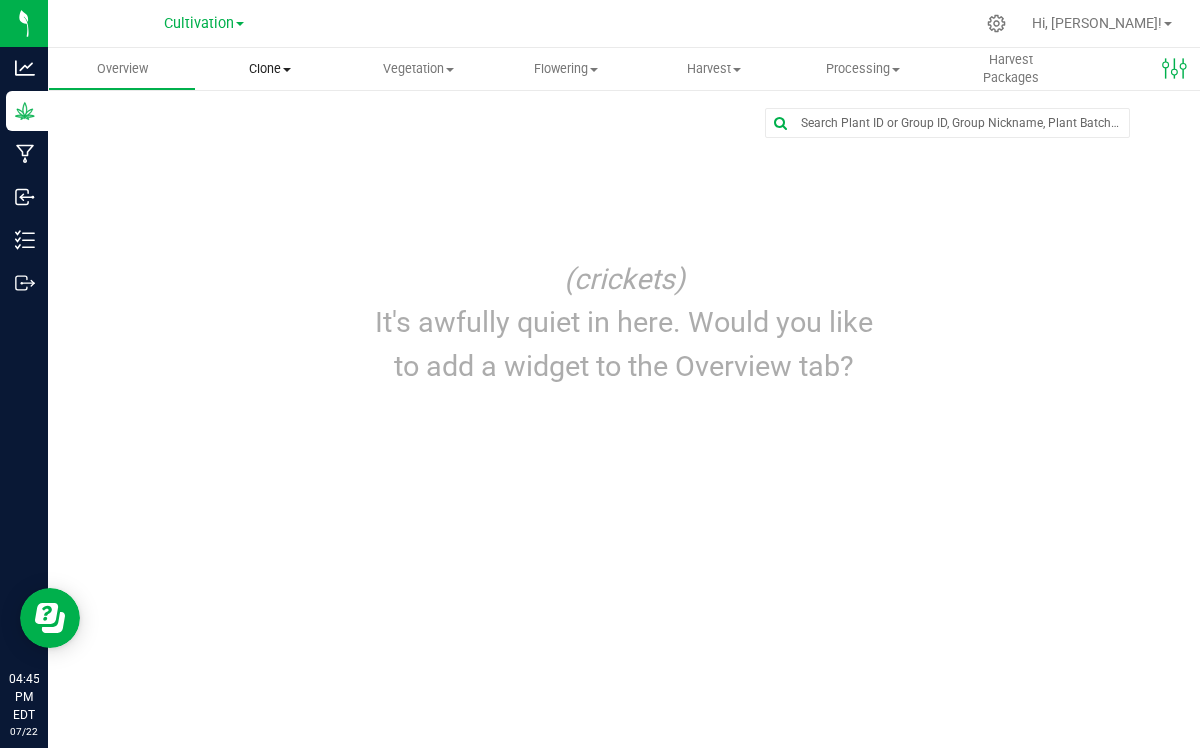 click at bounding box center [287, 70] 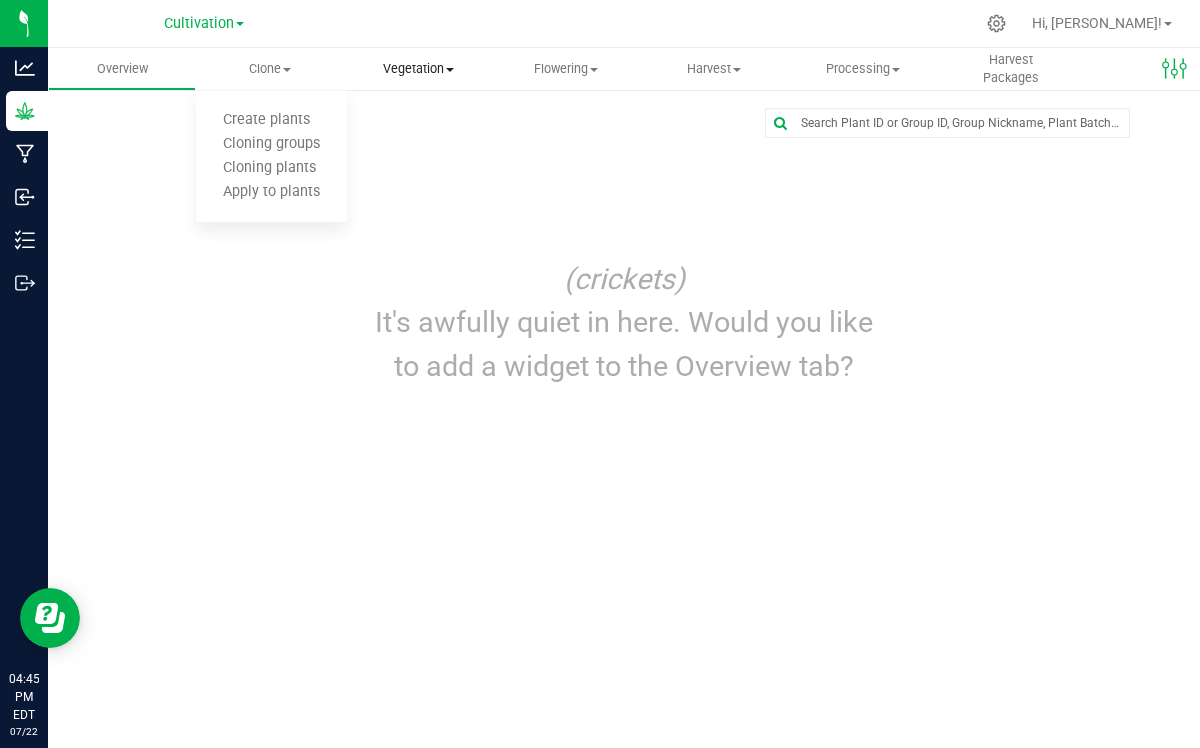 click at bounding box center [450, 70] 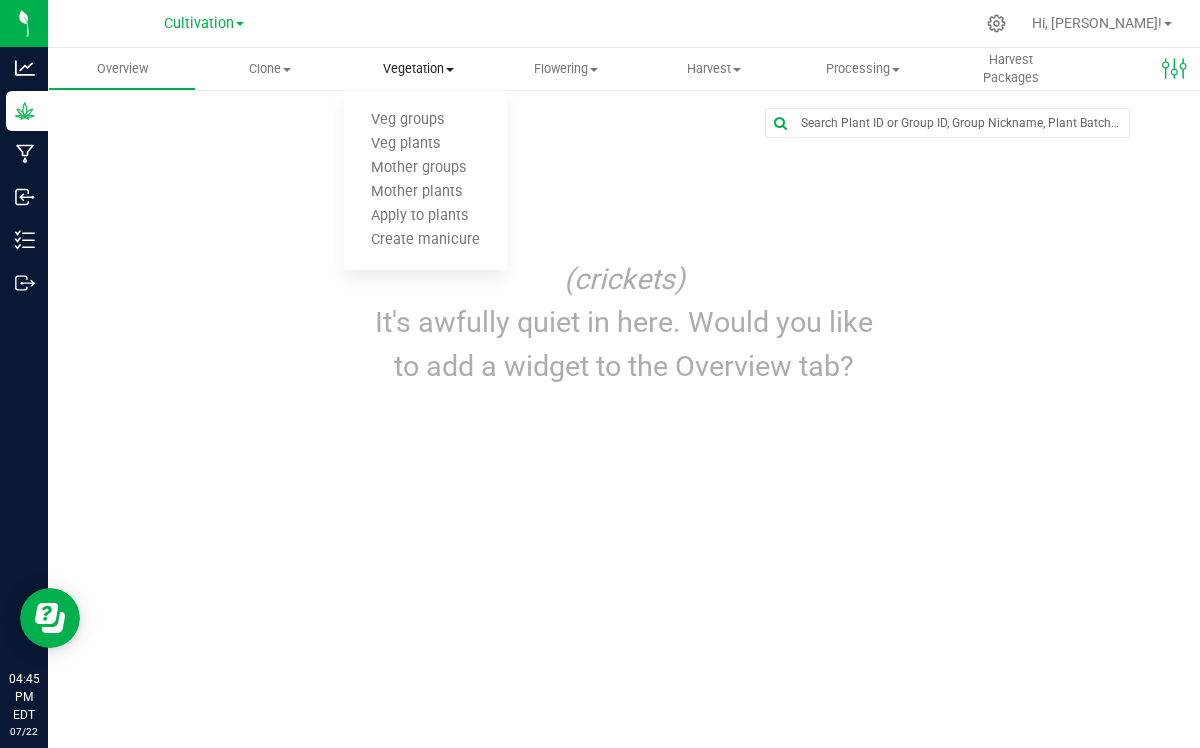 click at bounding box center (450, 70) 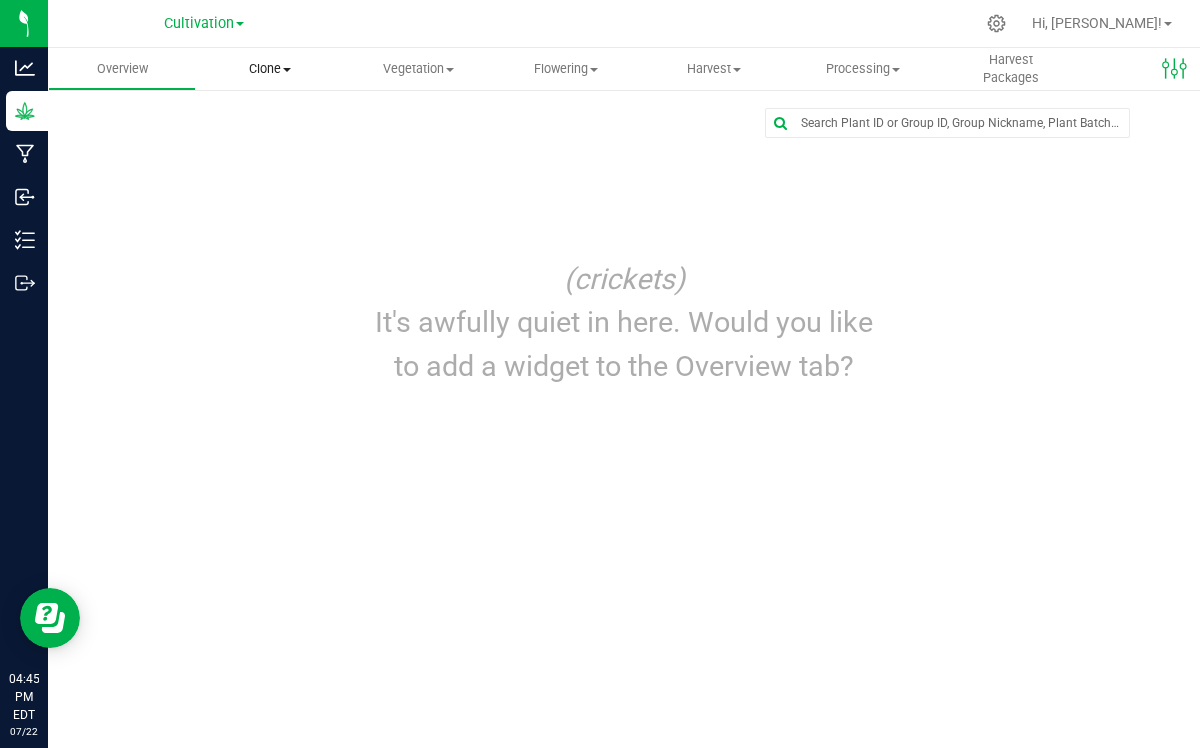 click on "Clone" at bounding box center (270, 69) 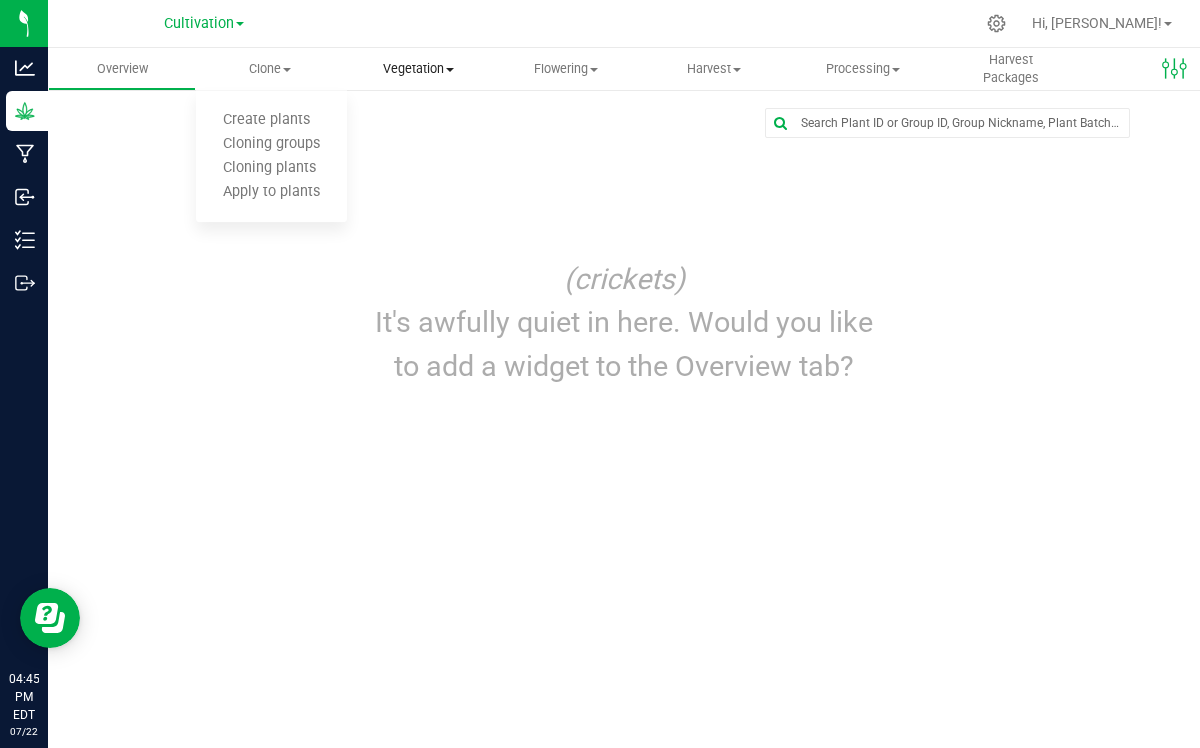 click on "Vegetation" at bounding box center [418, 69] 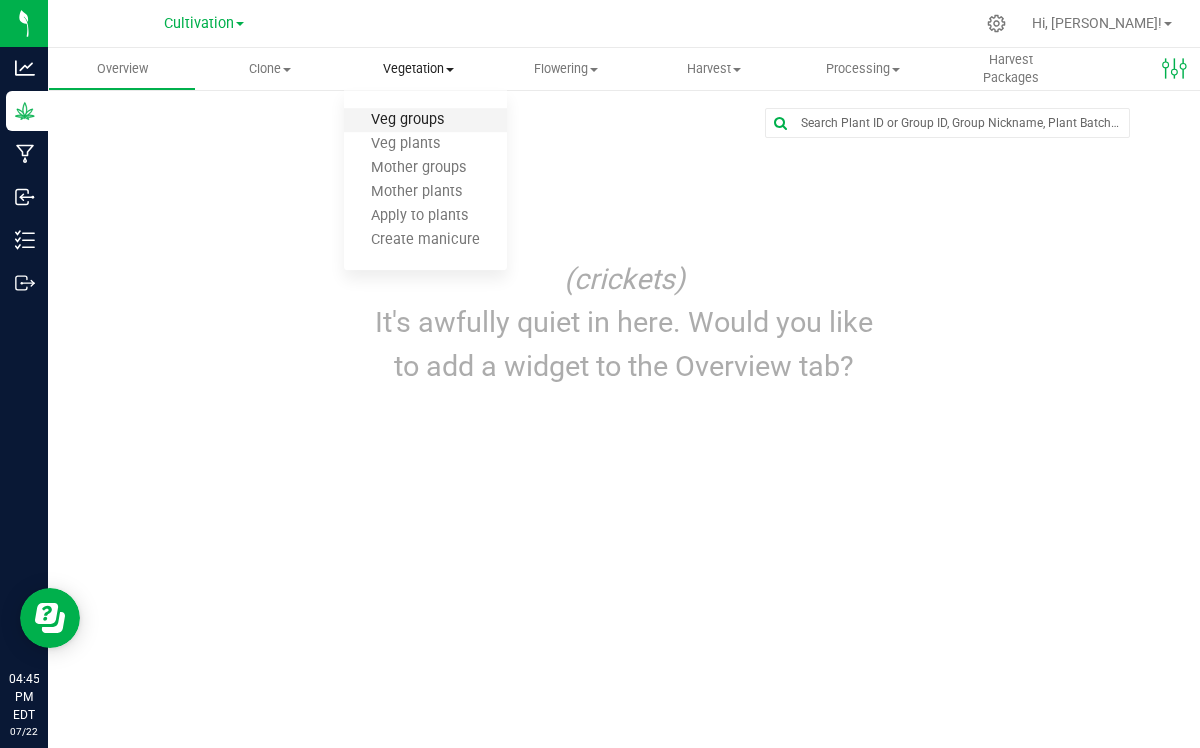 click on "Veg groups" at bounding box center [407, 120] 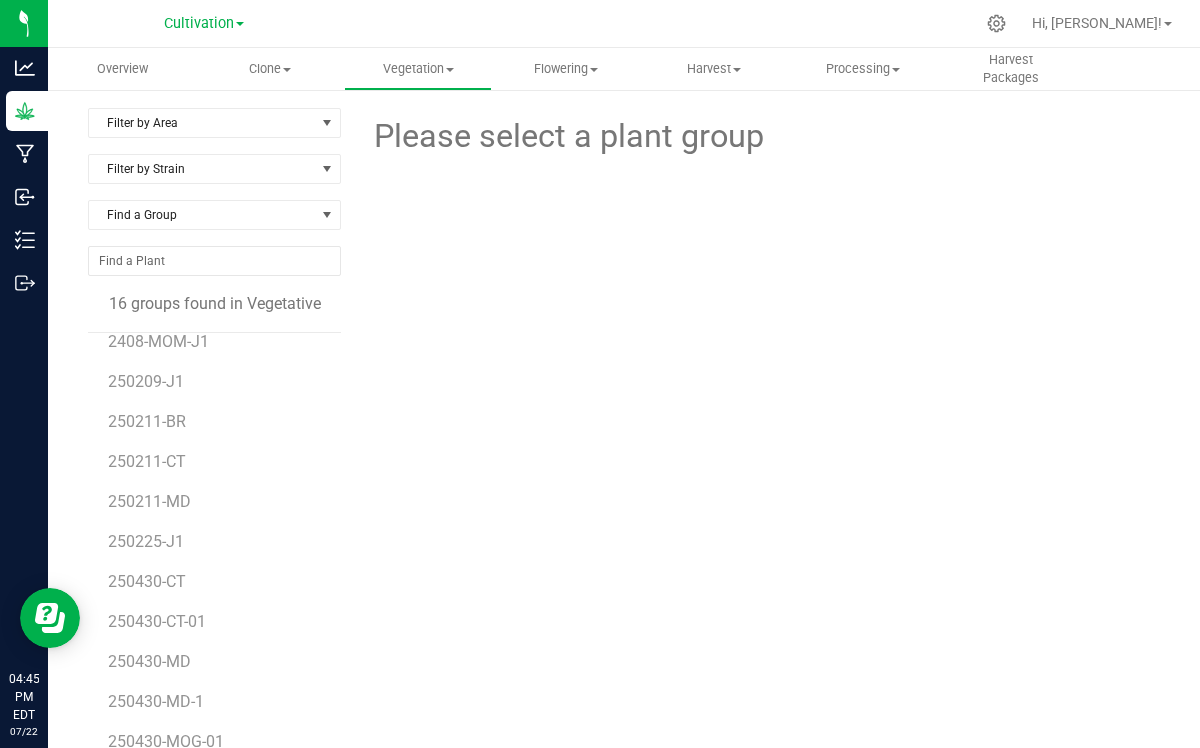 scroll, scrollTop: 0, scrollLeft: 0, axis: both 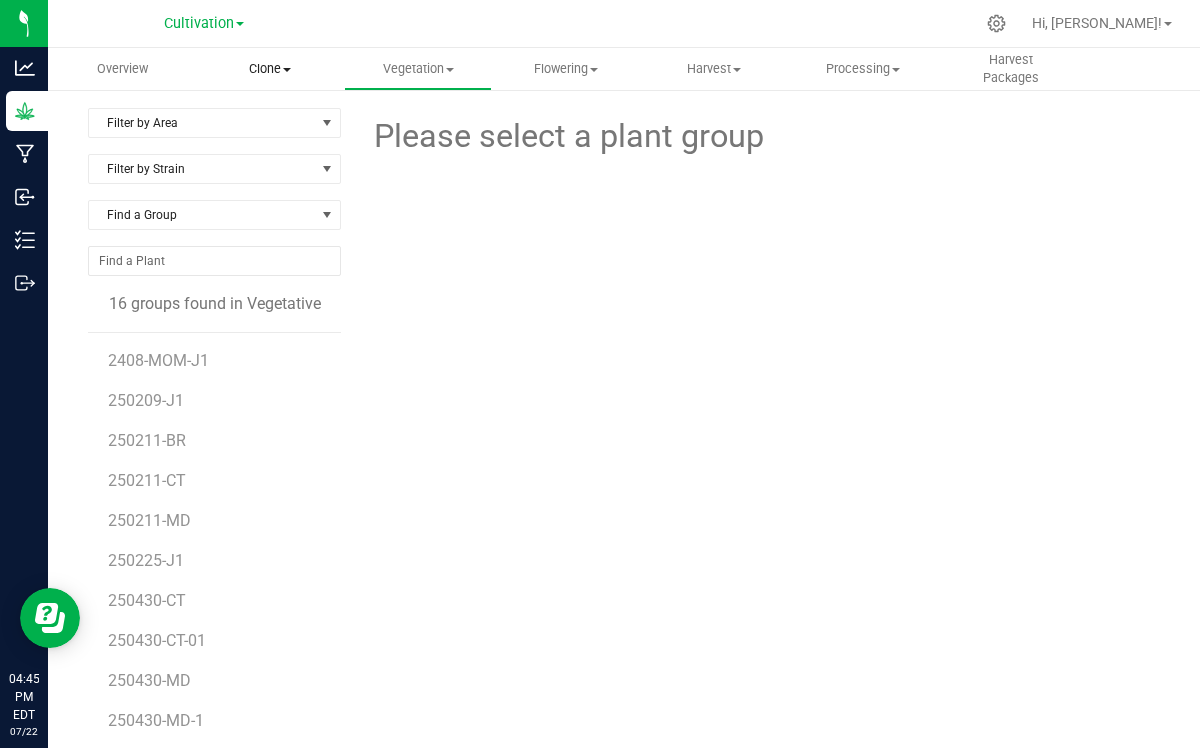 click on "Clone" at bounding box center [270, 69] 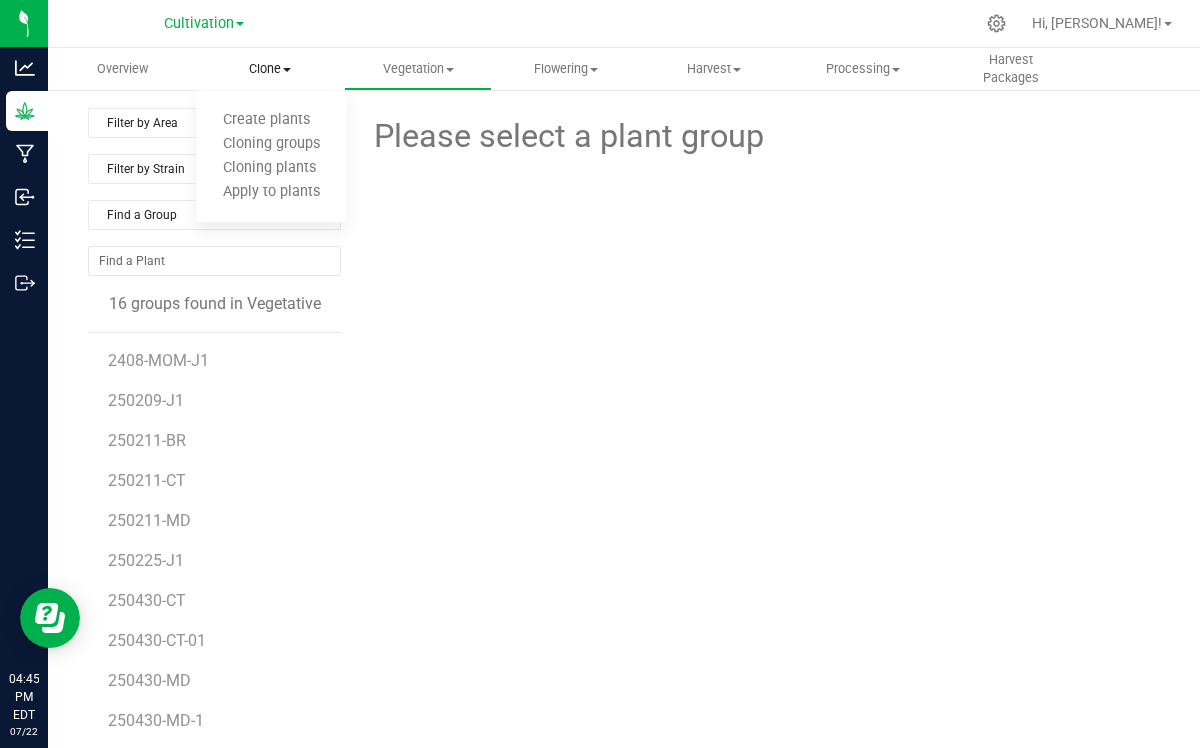 click on "Clone" at bounding box center [270, 69] 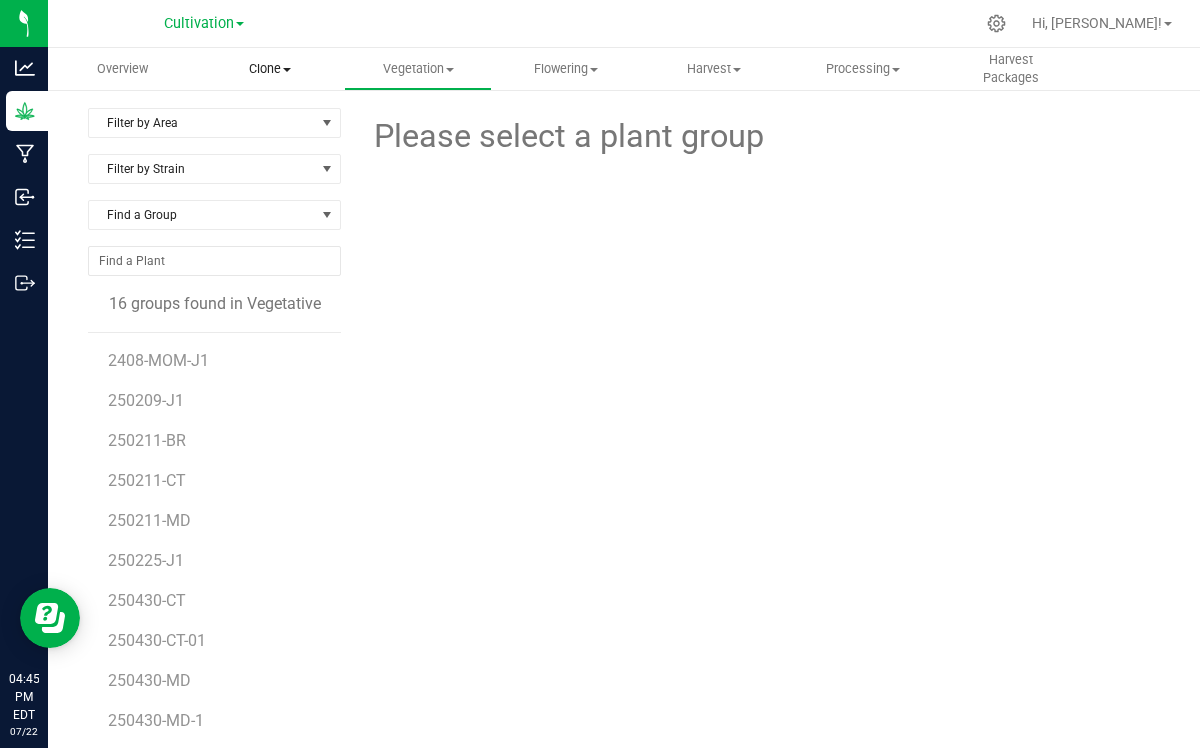 click on "Clone" at bounding box center (270, 69) 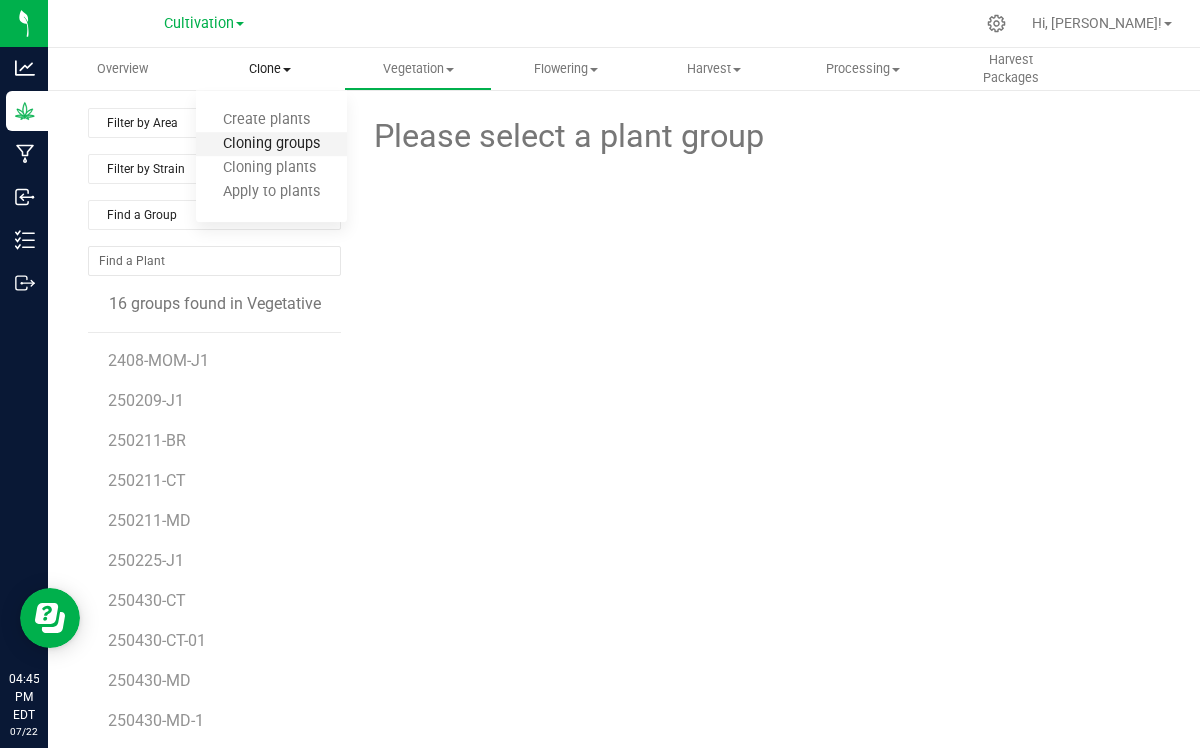 click on "Cloning groups" at bounding box center [271, 144] 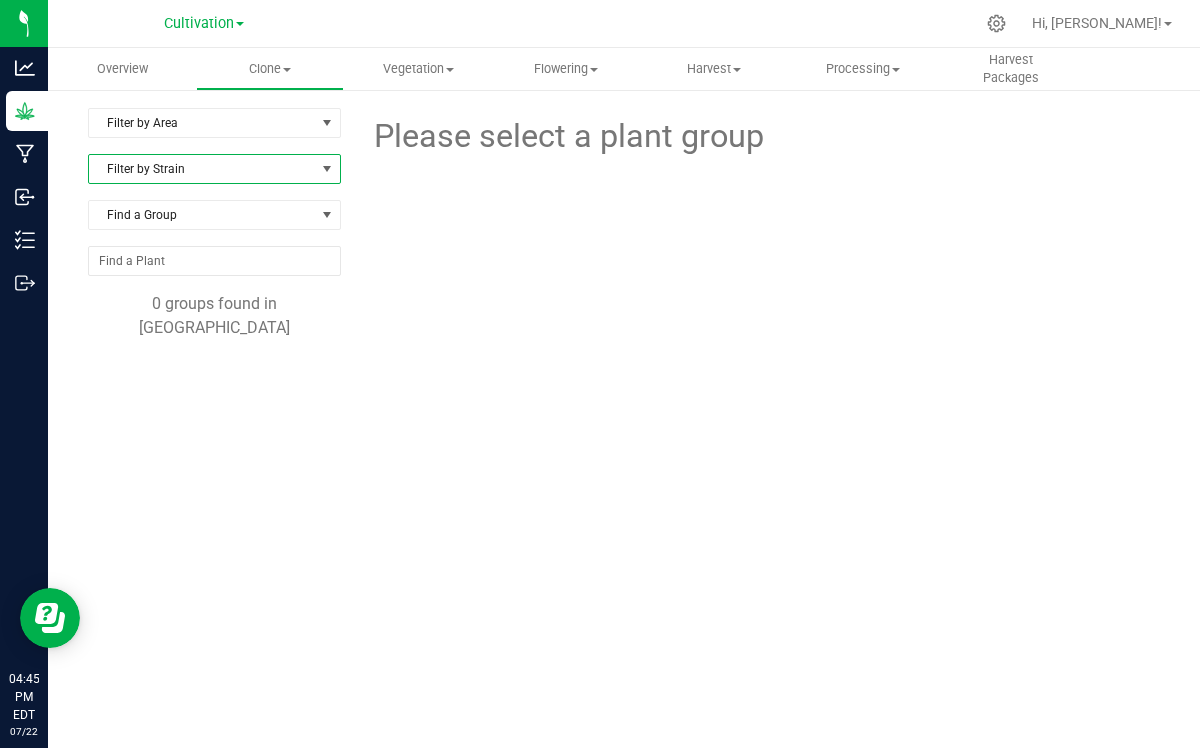 click on "Filter by Strain" at bounding box center (202, 169) 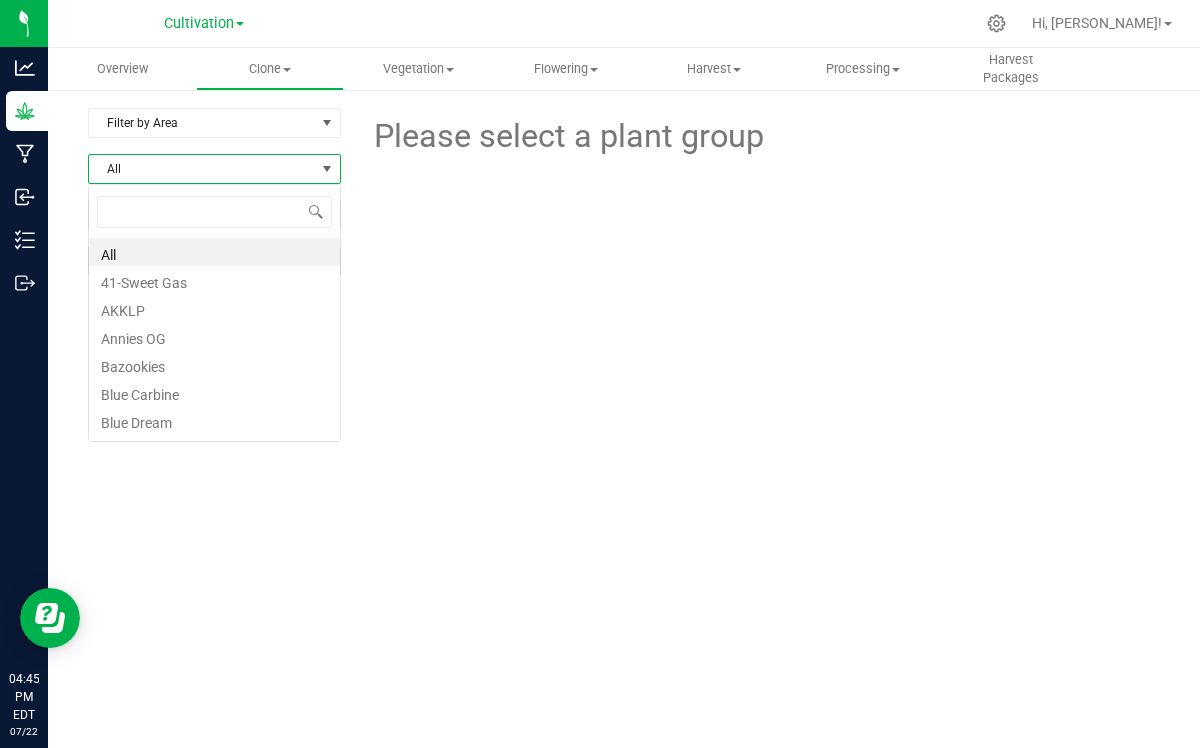 scroll, scrollTop: 99970, scrollLeft: 99747, axis: both 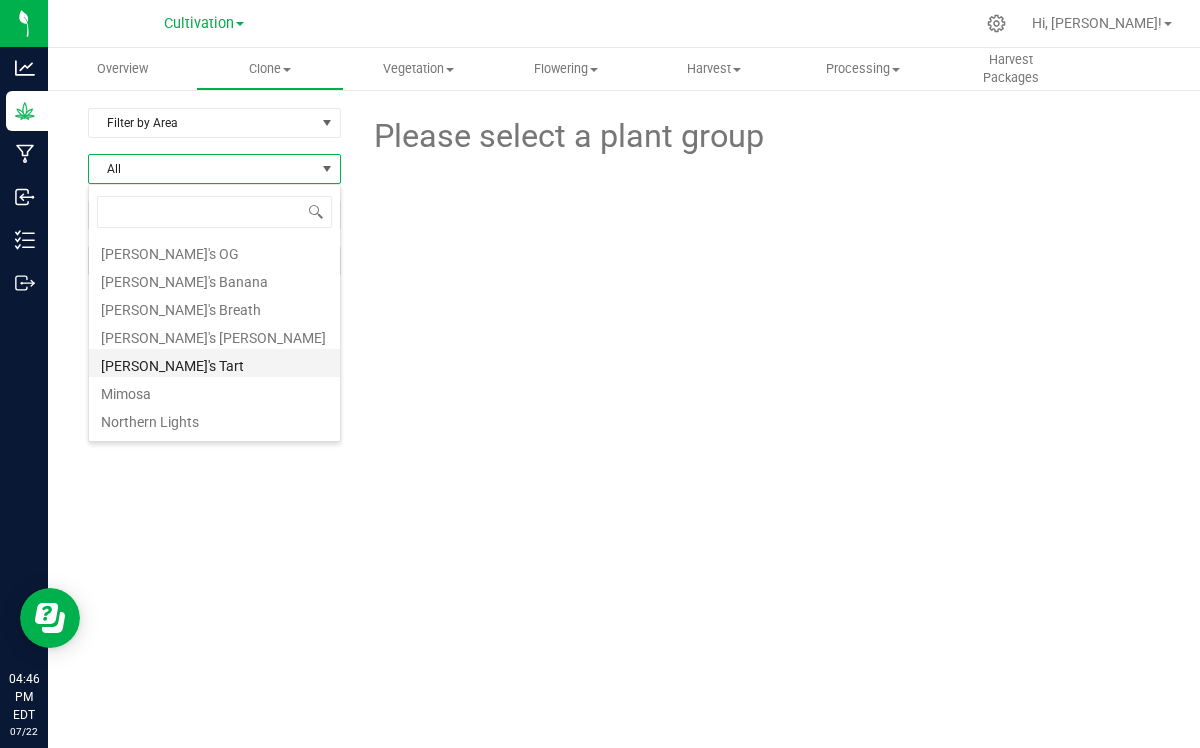 click on "[PERSON_NAME]'s Tart" at bounding box center [214, 363] 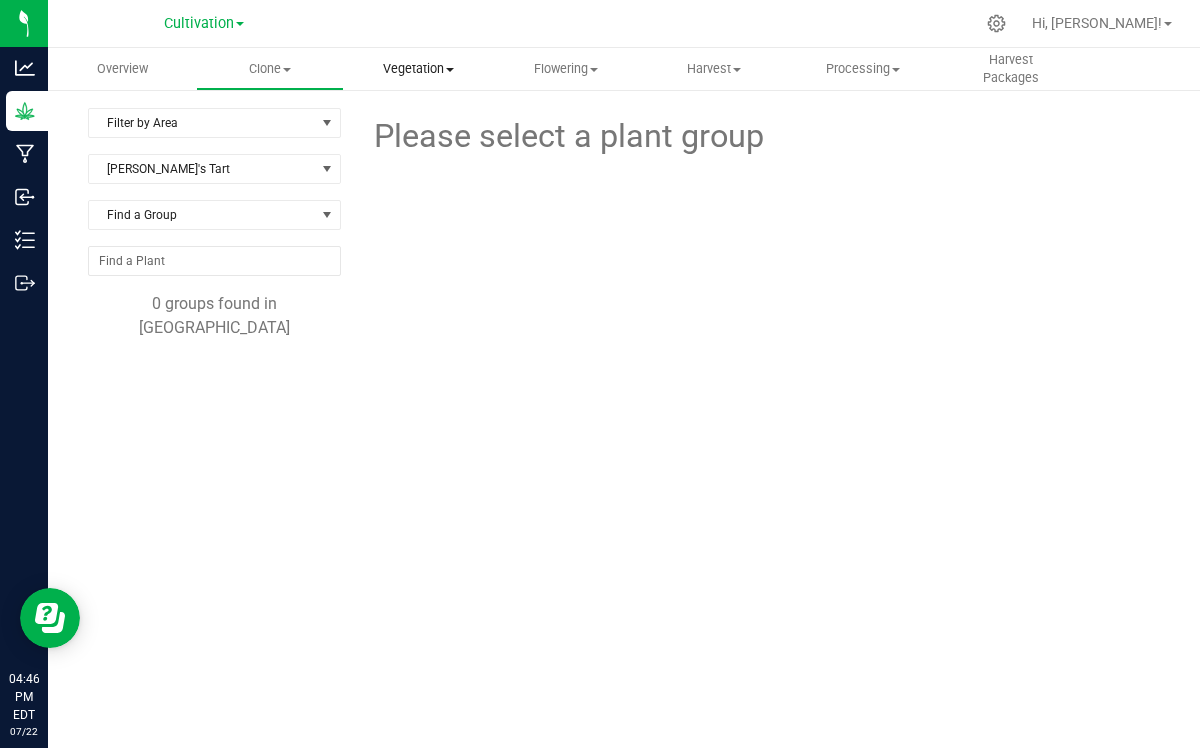 click at bounding box center [450, 70] 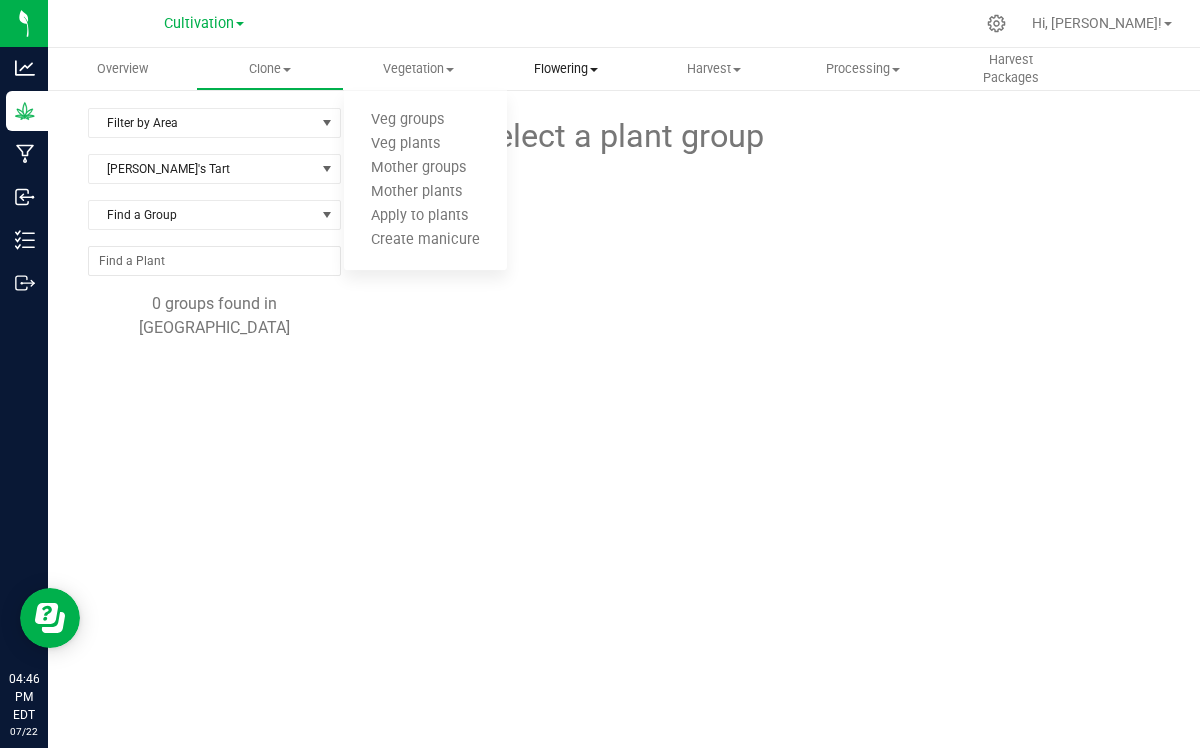 click at bounding box center [594, 70] 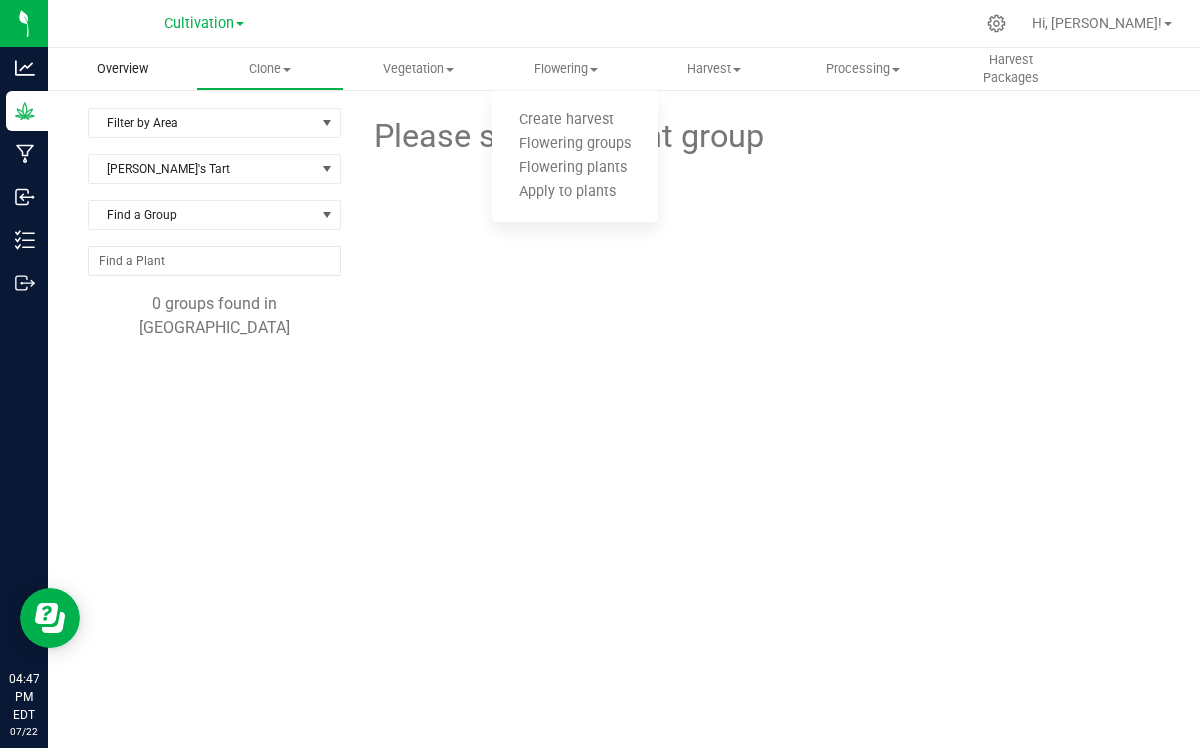 click on "Overview" at bounding box center (122, 69) 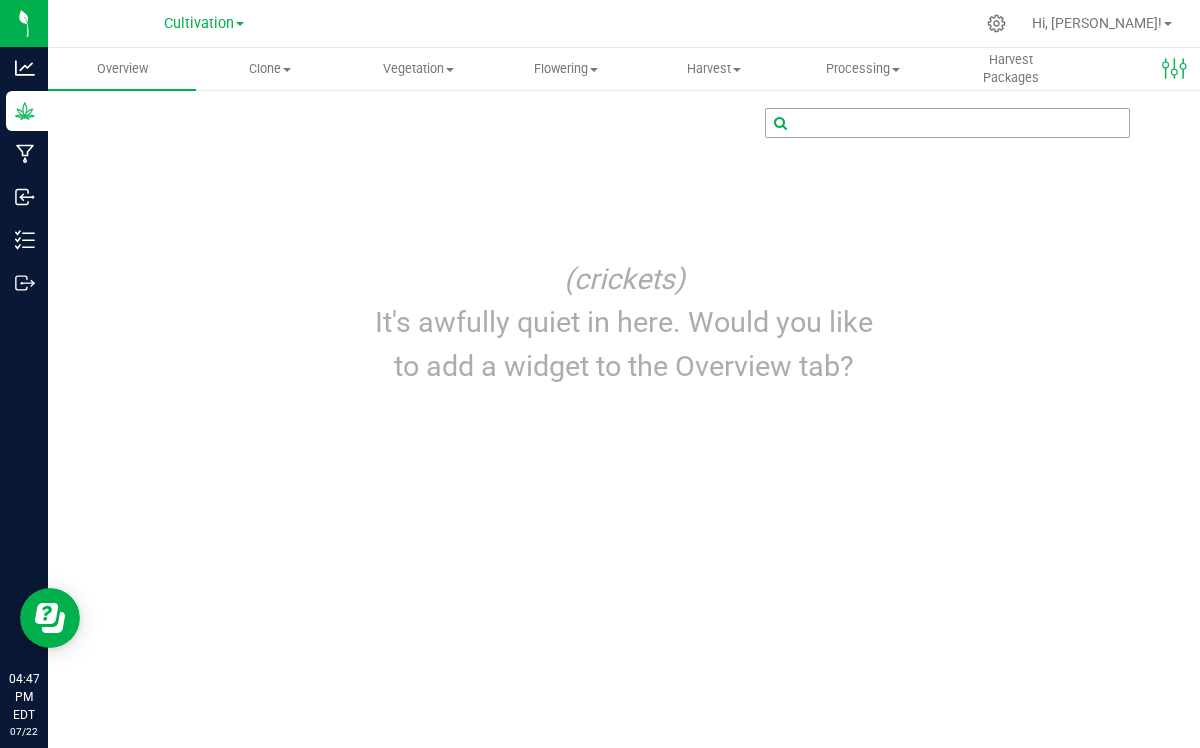 click at bounding box center [947, 123] 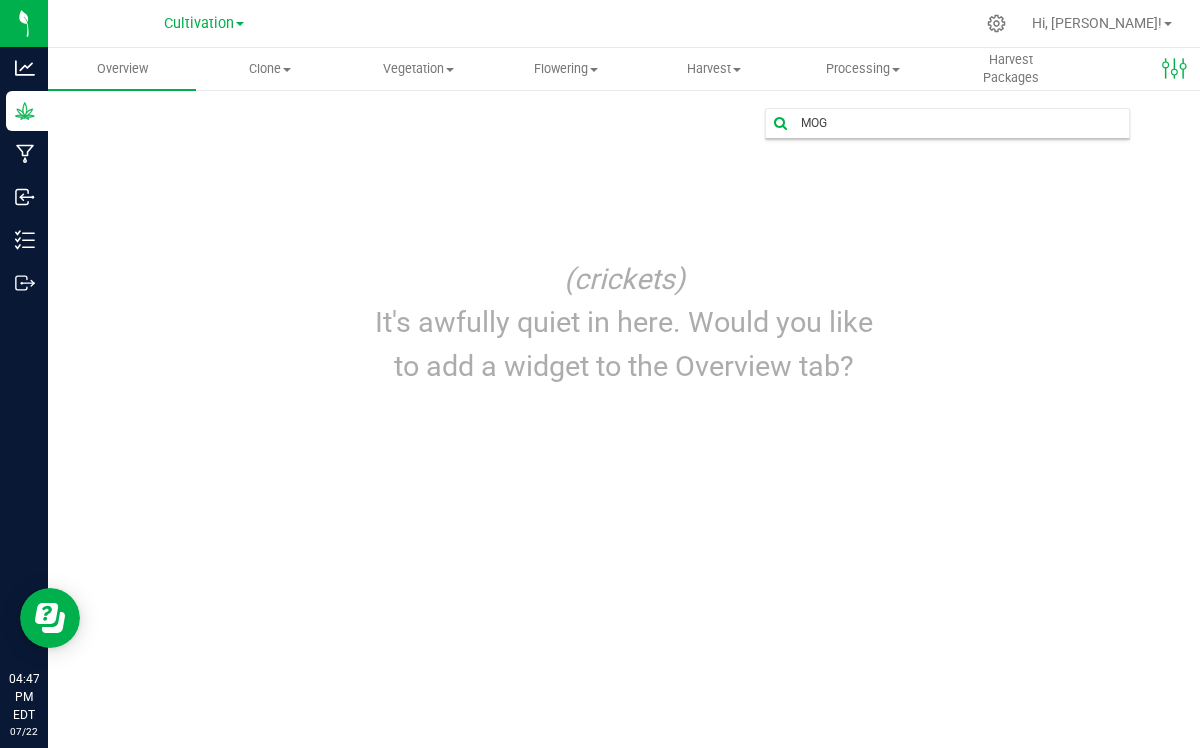 click on "MOG
Edit dashboard
(crickets)
It's awfully quiet in here. Would you like to add a widget to the Overview tab?" at bounding box center (624, 253) 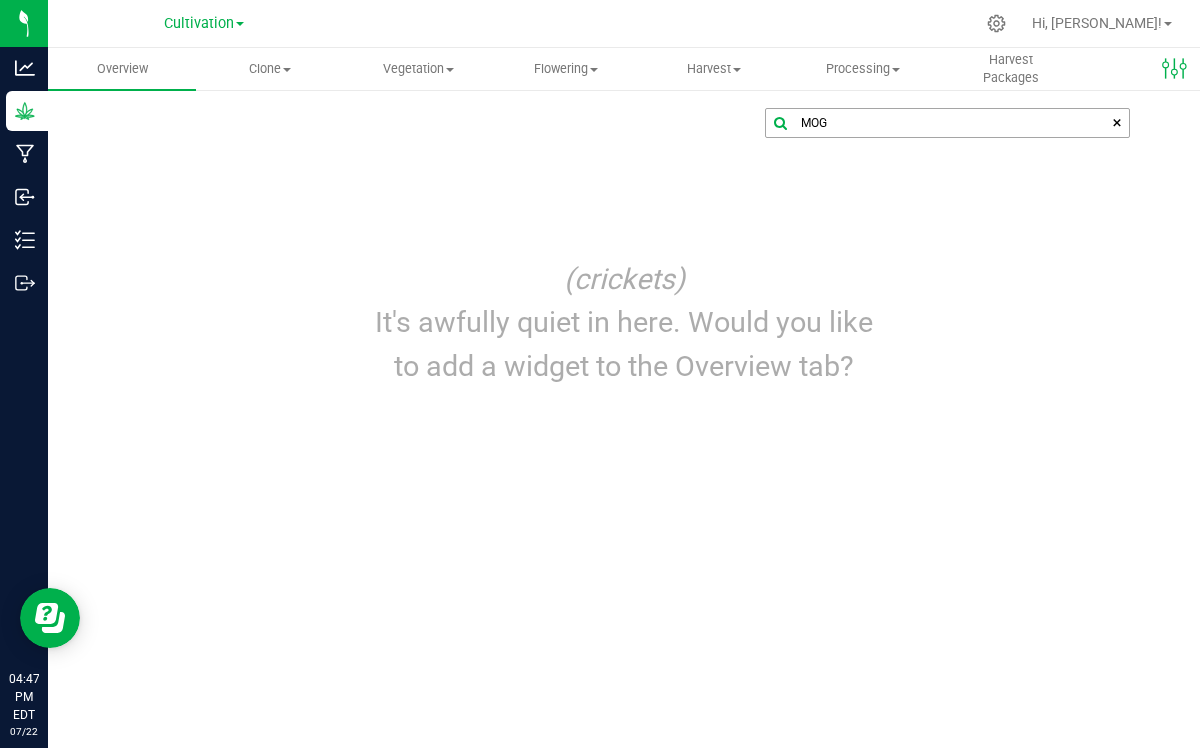 click on "MOG" at bounding box center (947, 123) 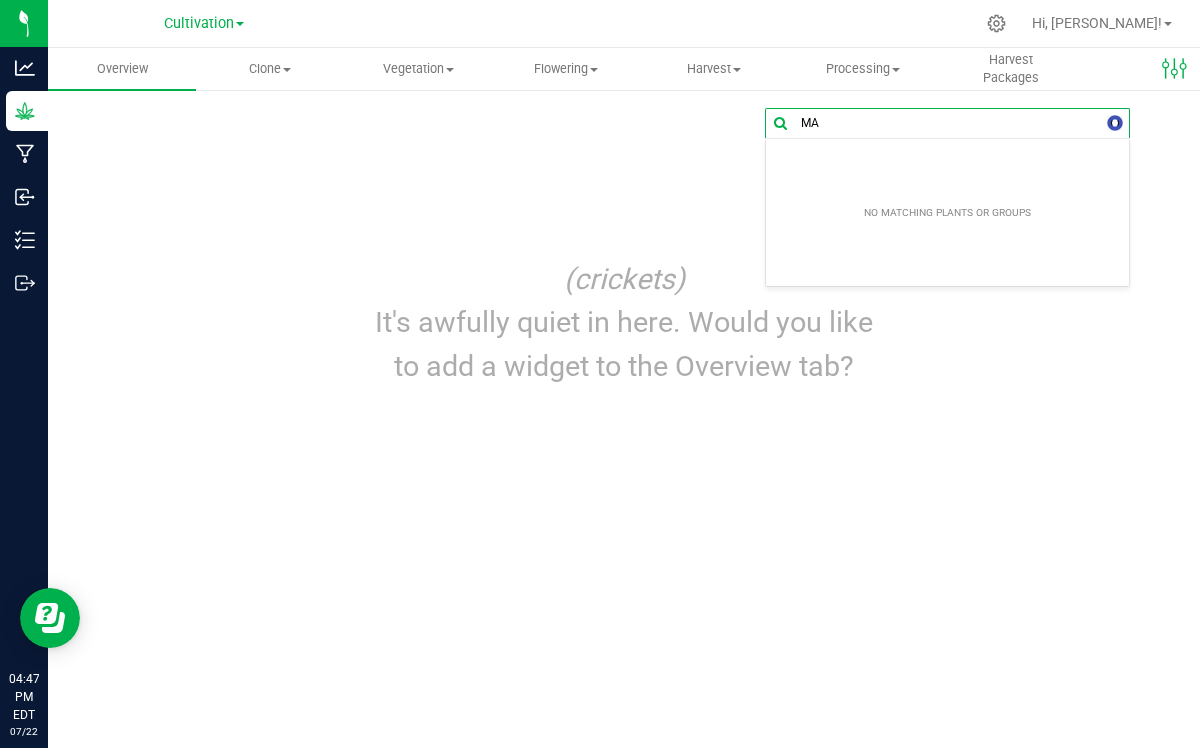 type on "M" 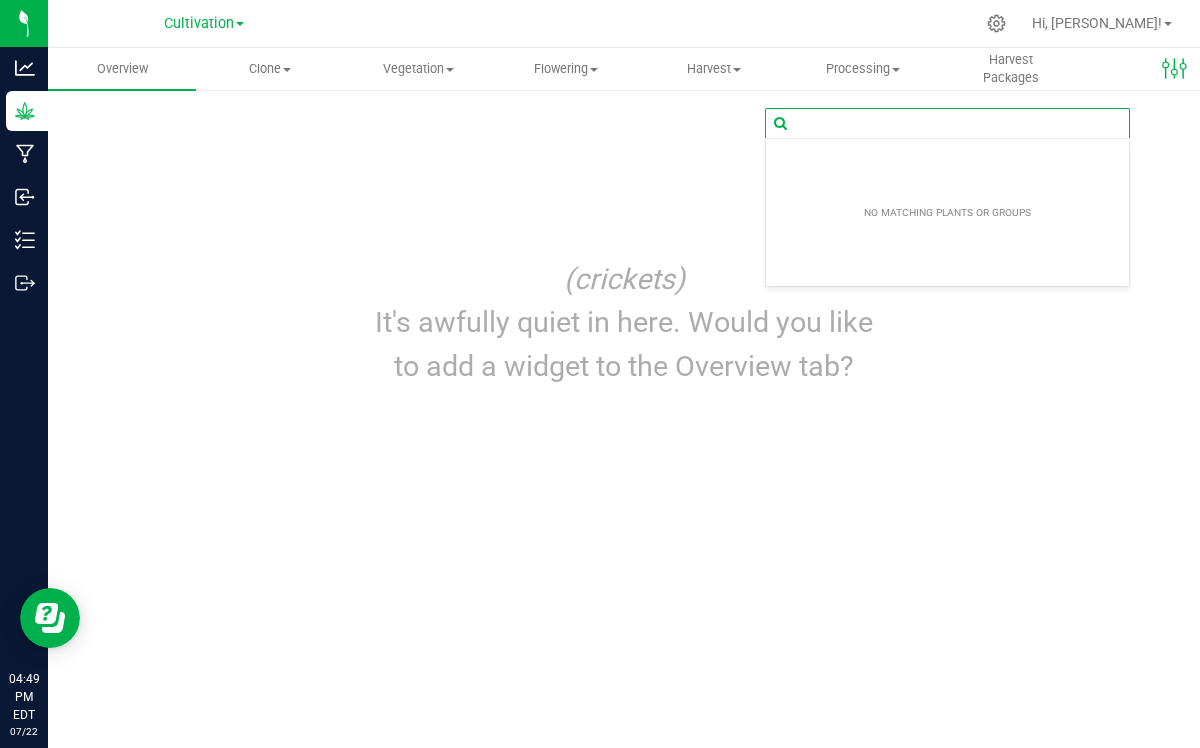 type 